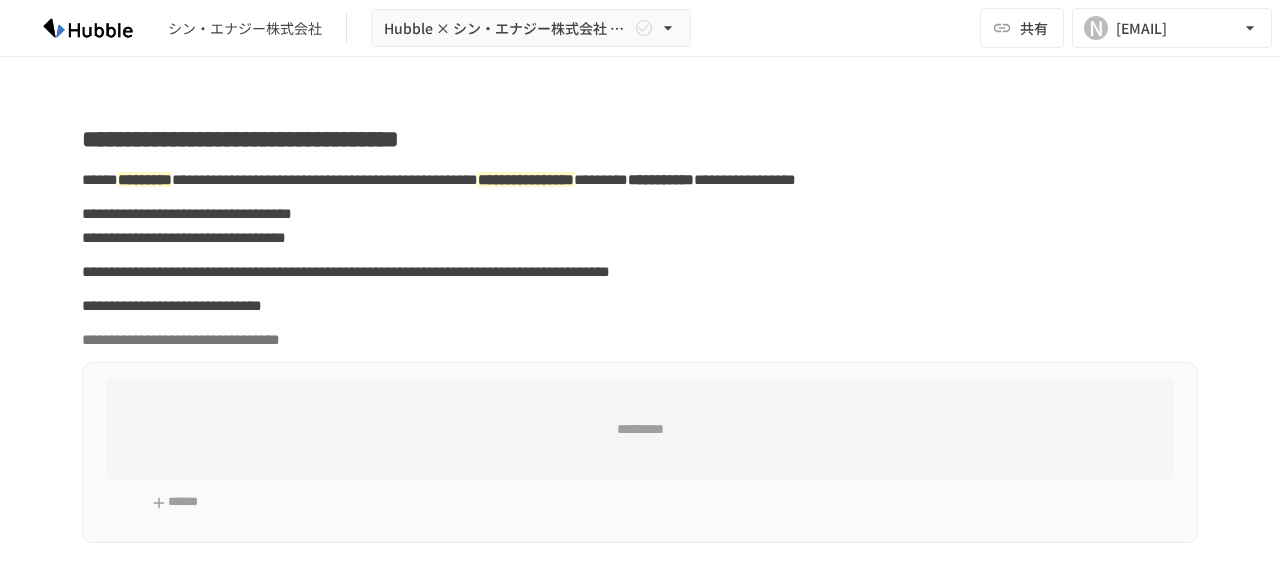 scroll, scrollTop: 0, scrollLeft: 0, axis: both 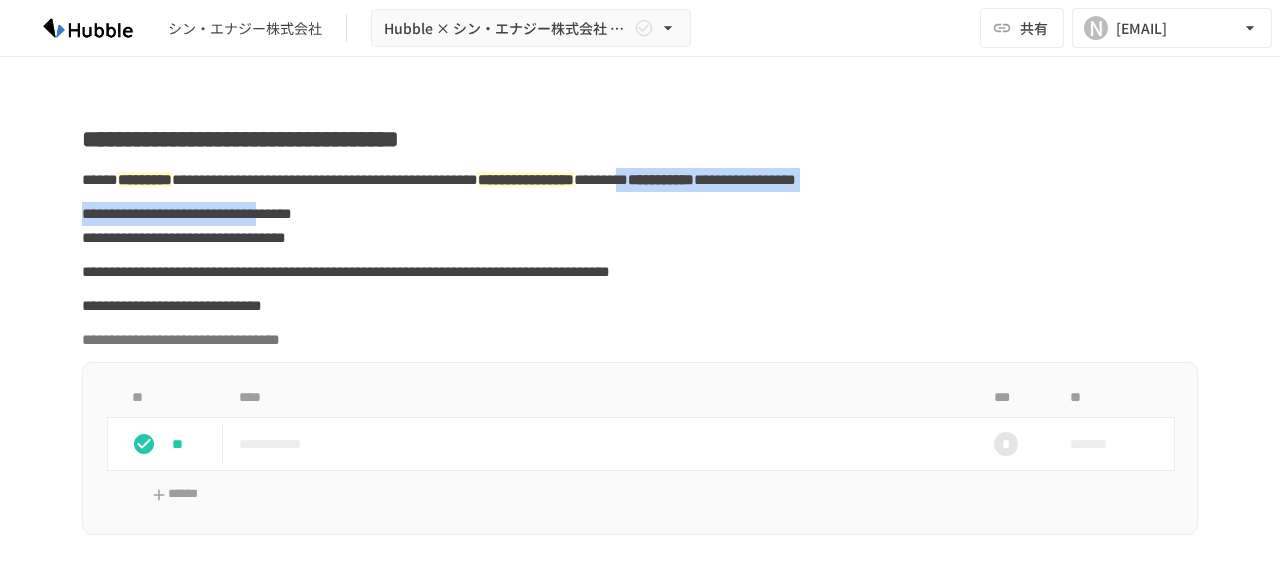 drag, startPoint x: 154, startPoint y: 207, endPoint x: 510, endPoint y: 249, distance: 358.46896 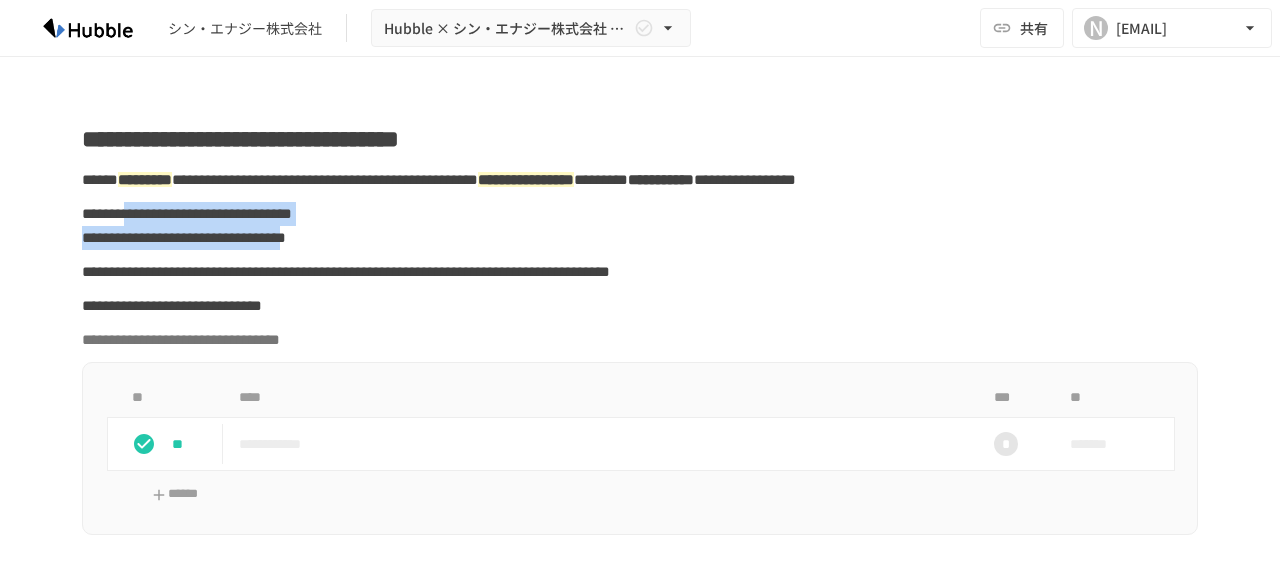 drag, startPoint x: 184, startPoint y: 242, endPoint x: 532, endPoint y: 269, distance: 349.04584 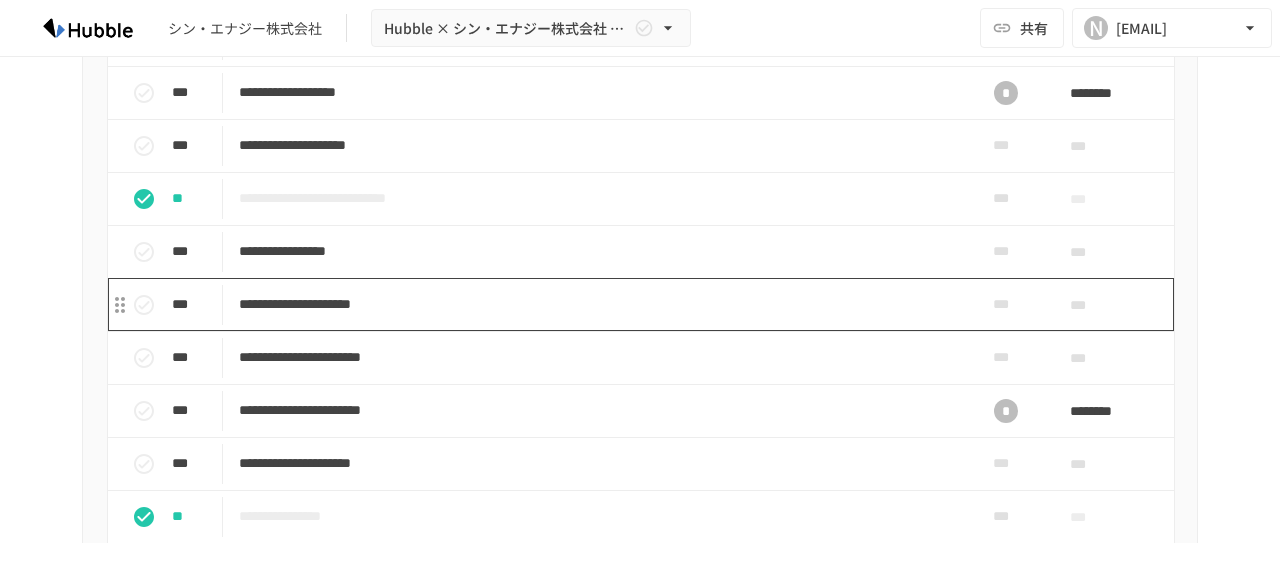 scroll, scrollTop: 2100, scrollLeft: 0, axis: vertical 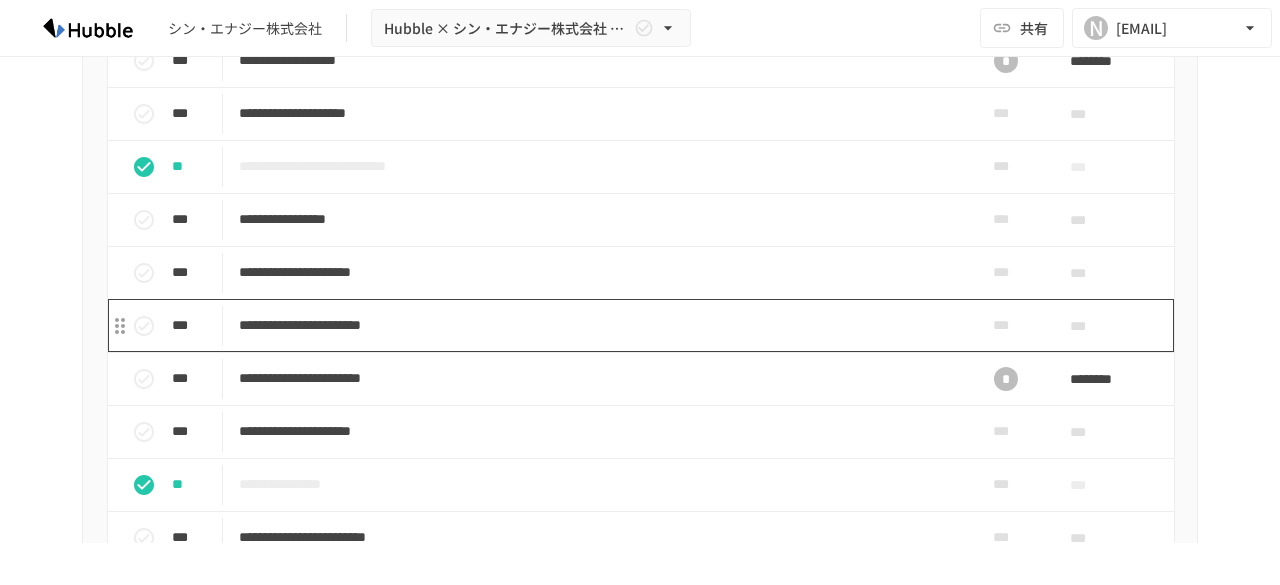 click on "**********" at bounding box center [598, 325] 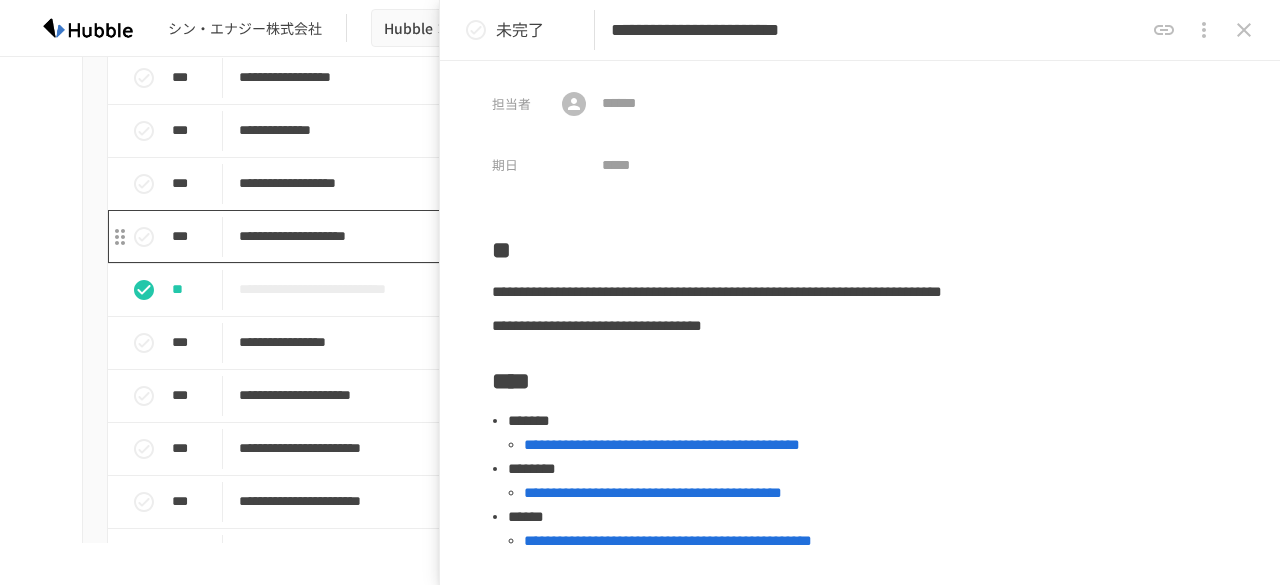 scroll, scrollTop: 1900, scrollLeft: 0, axis: vertical 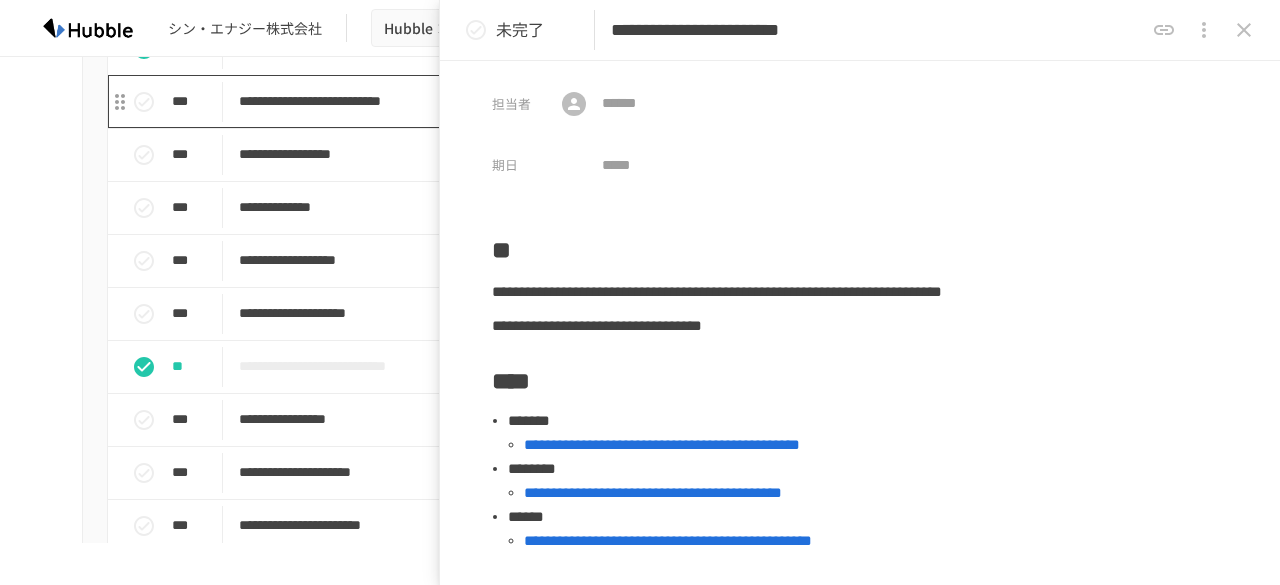 click on "**********" at bounding box center [598, 101] 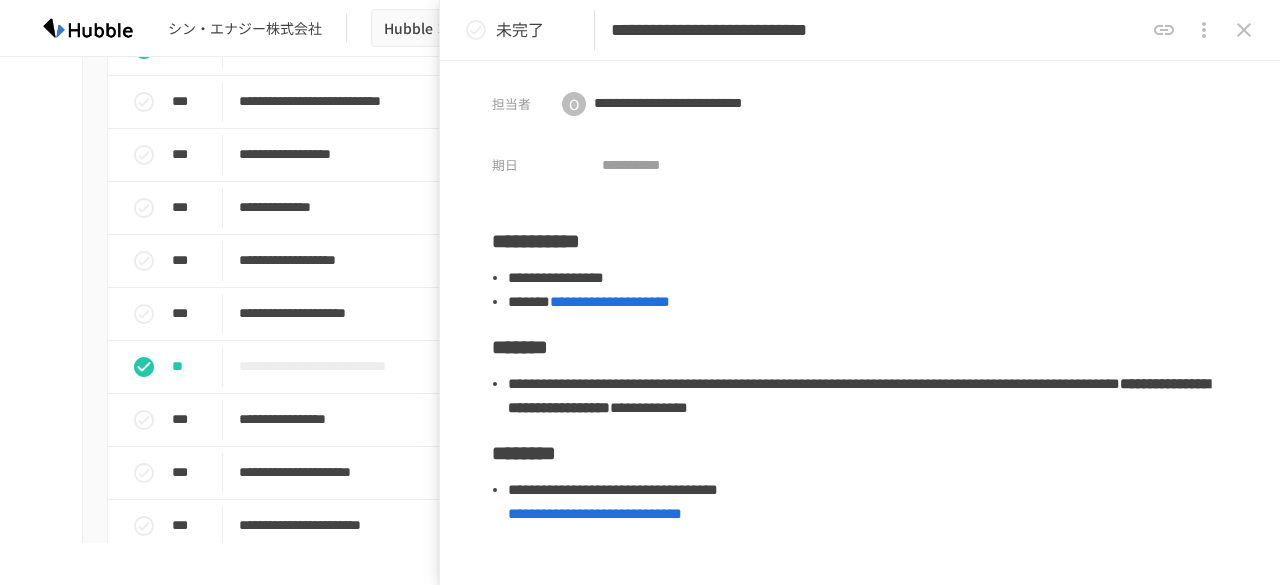 drag, startPoint x: 620, startPoint y: 29, endPoint x: 1092, endPoint y: 58, distance: 472.89005 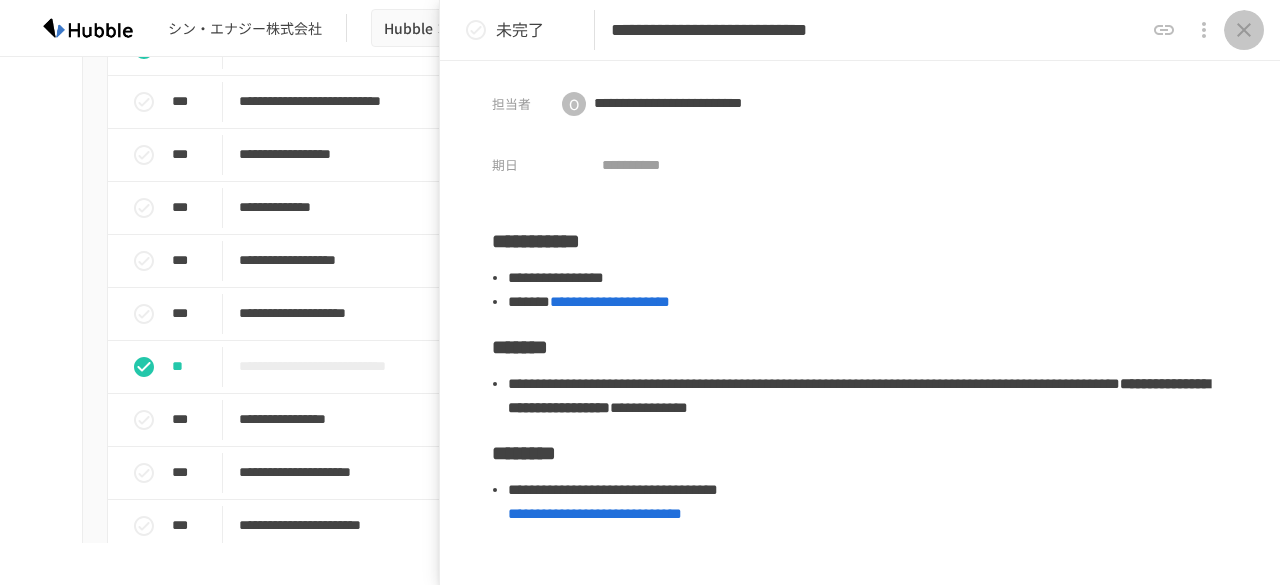click 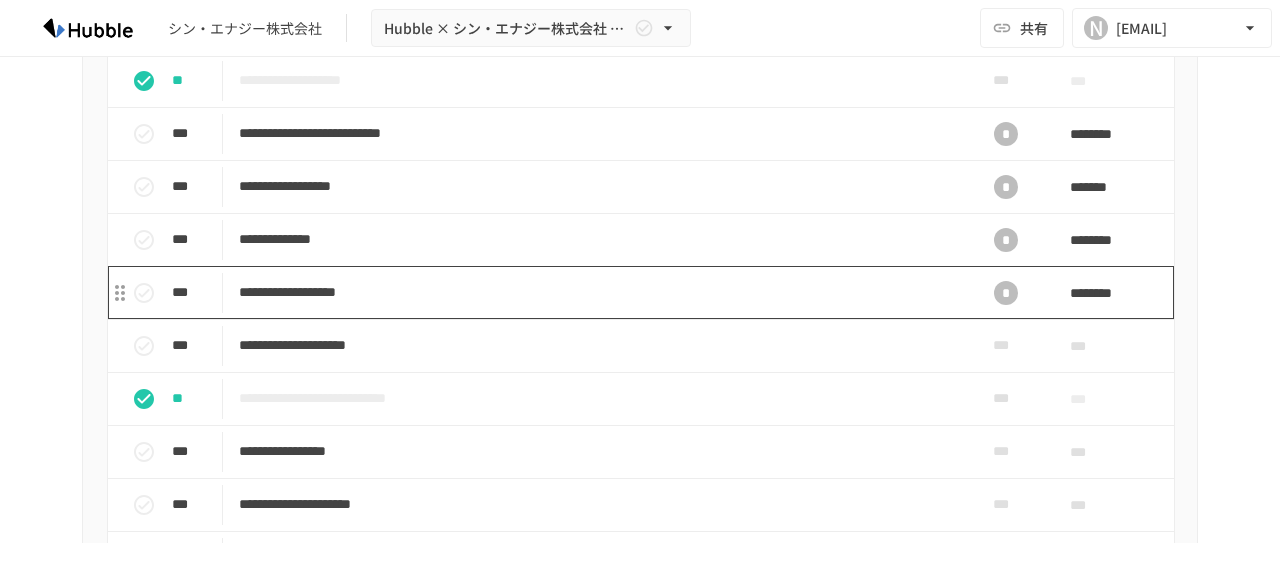 scroll, scrollTop: 1900, scrollLeft: 0, axis: vertical 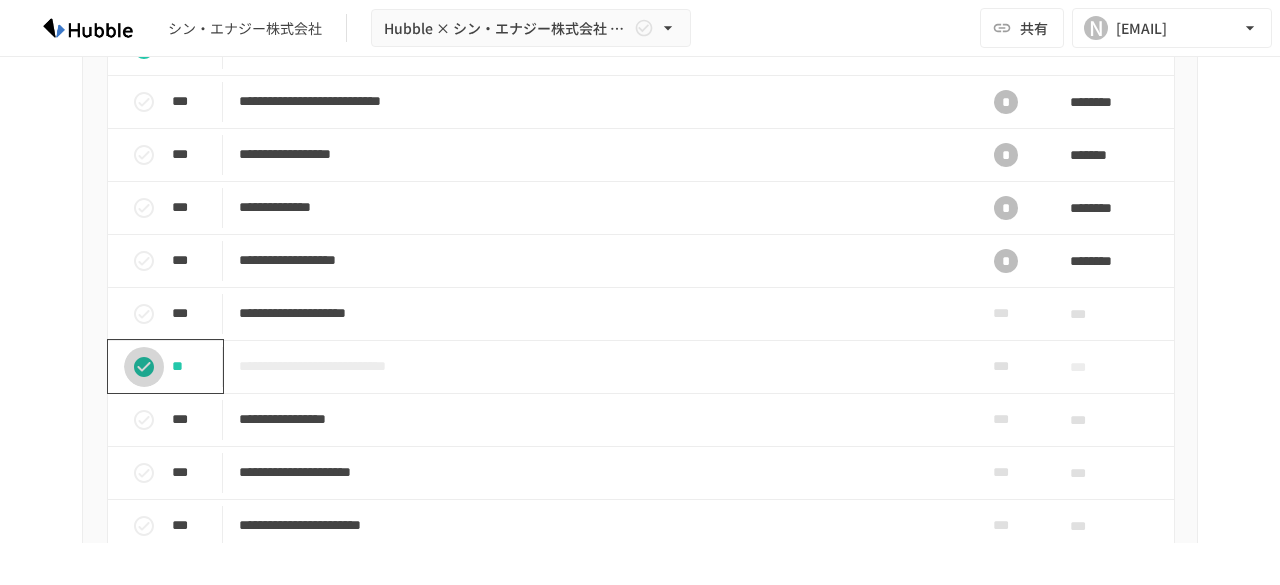 click 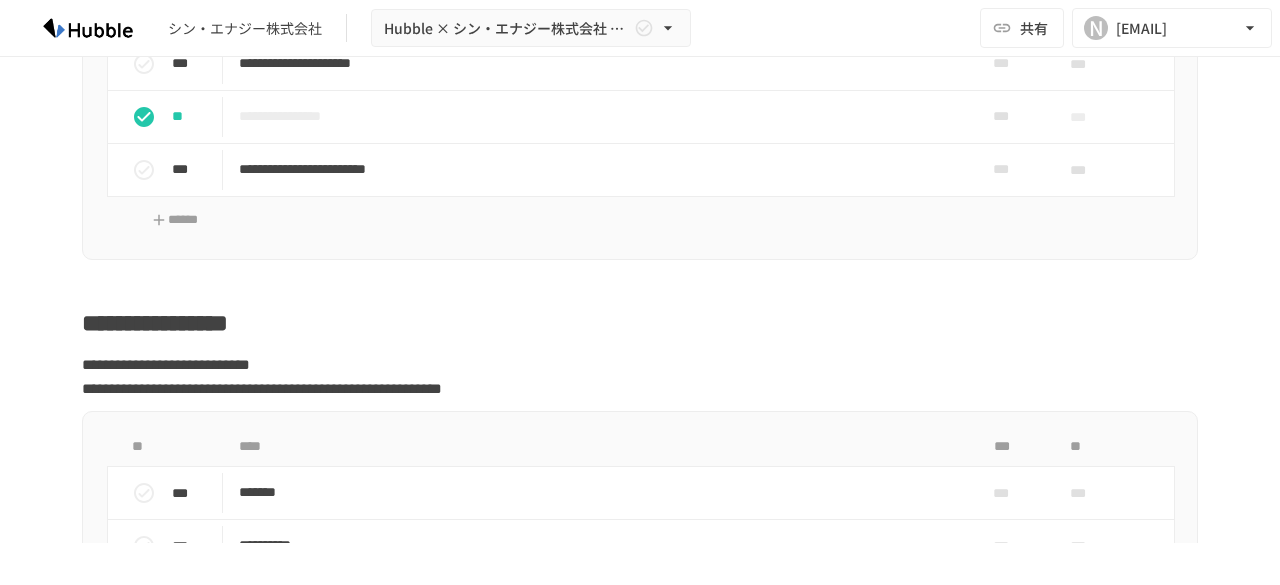 scroll, scrollTop: 2500, scrollLeft: 0, axis: vertical 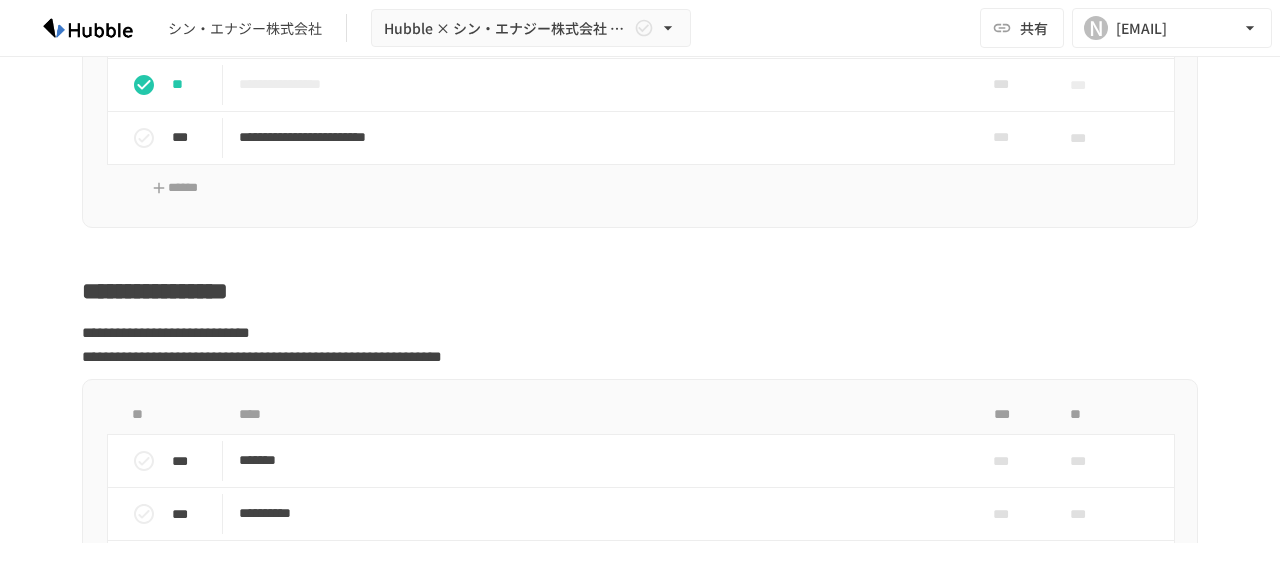 drag, startPoint x: 411, startPoint y: 443, endPoint x: 518, endPoint y: 462, distance: 108.67382 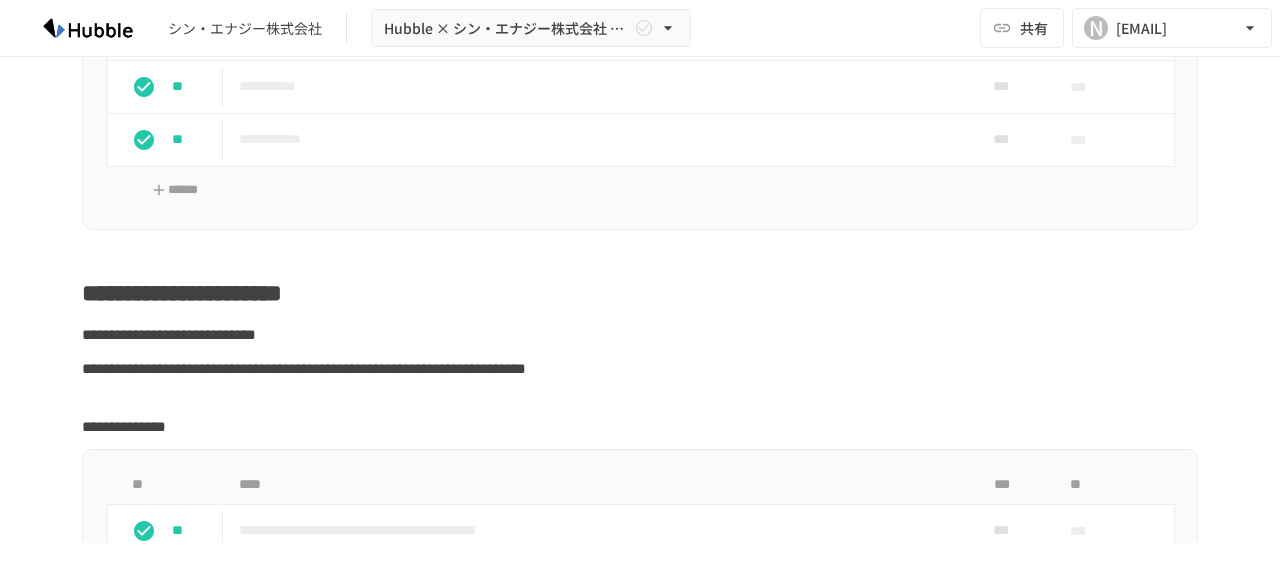 scroll, scrollTop: 1200, scrollLeft: 0, axis: vertical 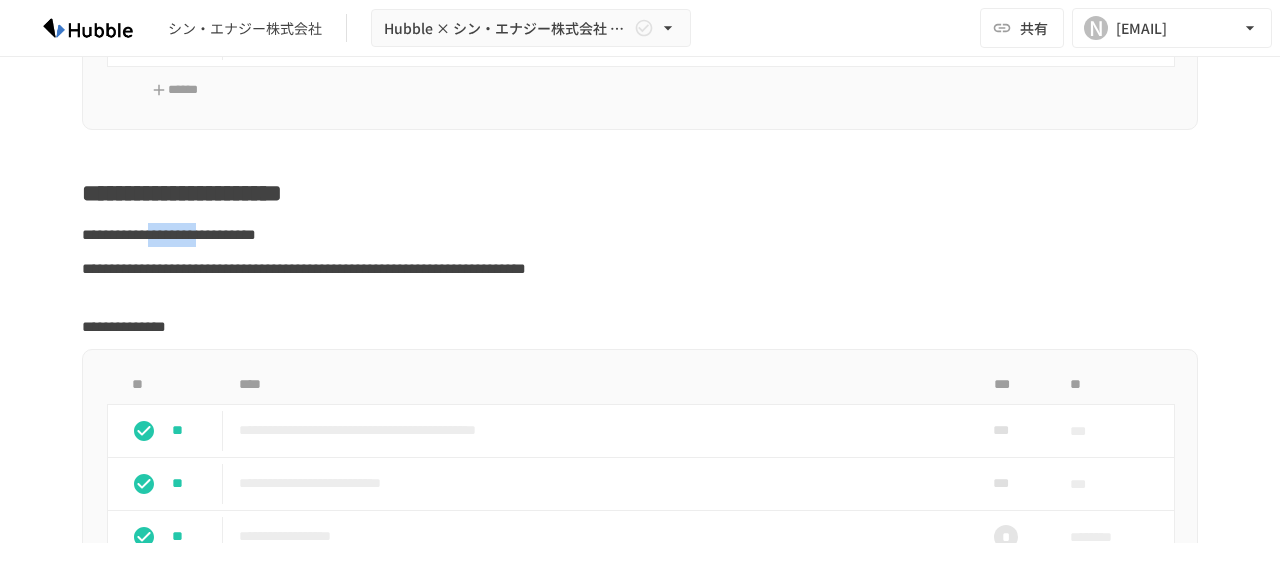 drag, startPoint x: 241, startPoint y: 279, endPoint x: 358, endPoint y: 289, distance: 117.426575 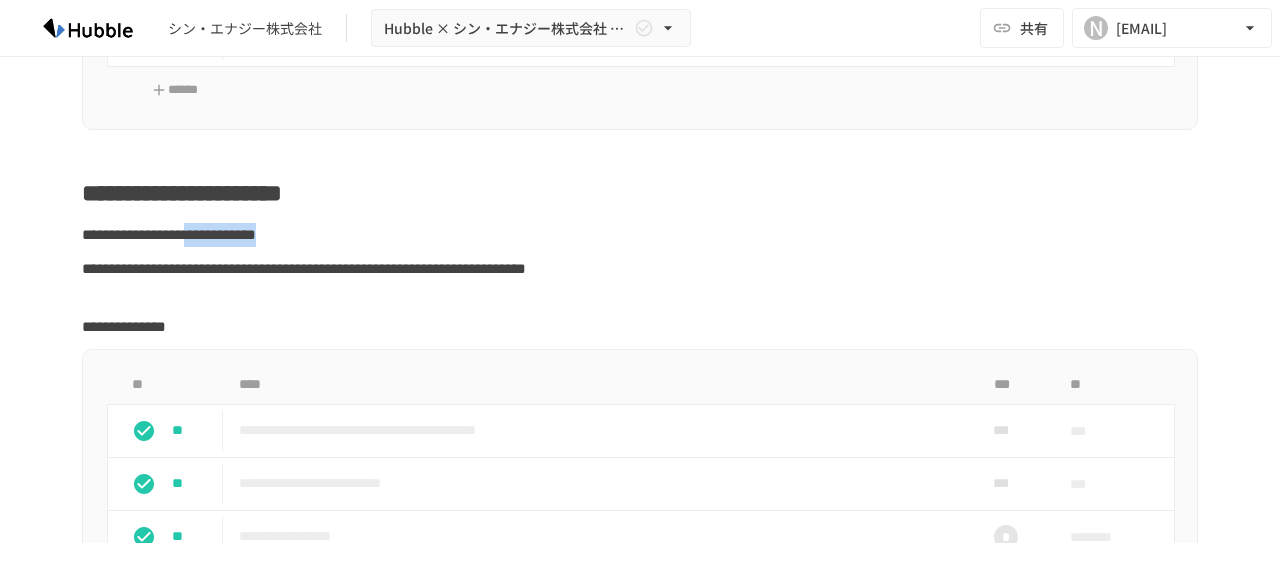 drag, startPoint x: 325, startPoint y: 279, endPoint x: 512, endPoint y: 285, distance: 187.09624 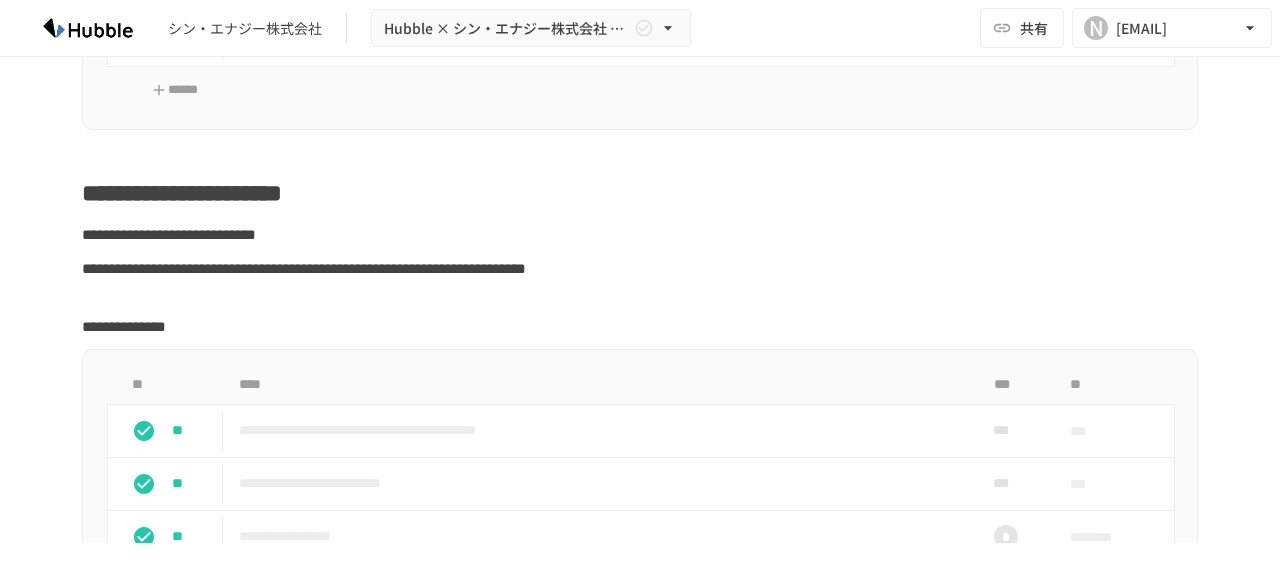 click on "**********" at bounding box center (304, 268) 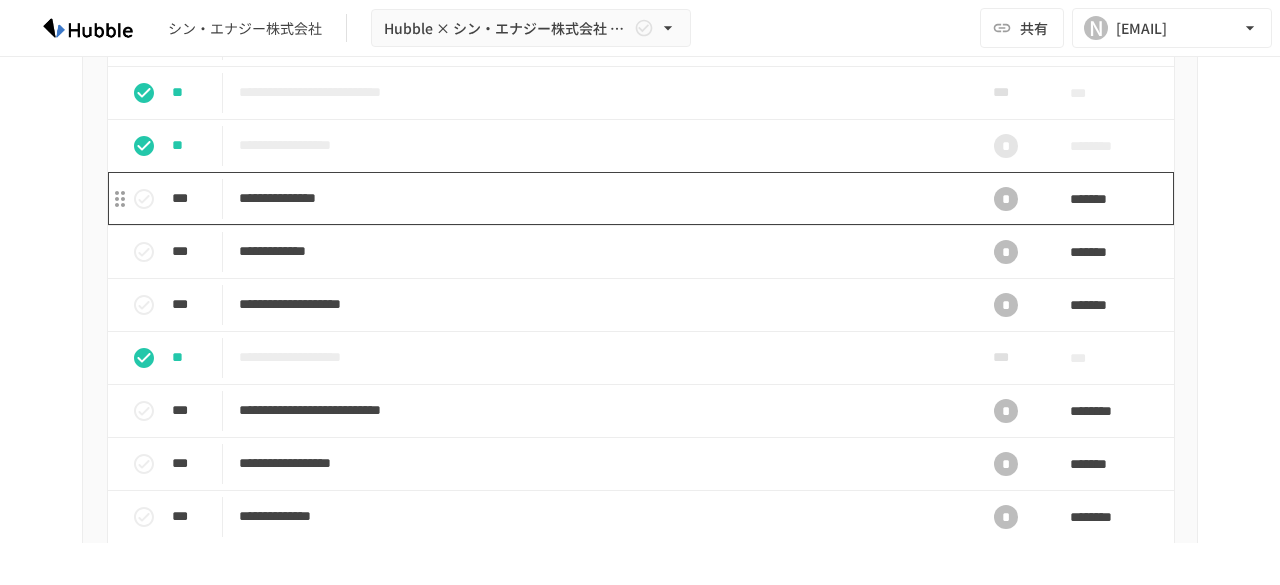scroll, scrollTop: 1600, scrollLeft: 0, axis: vertical 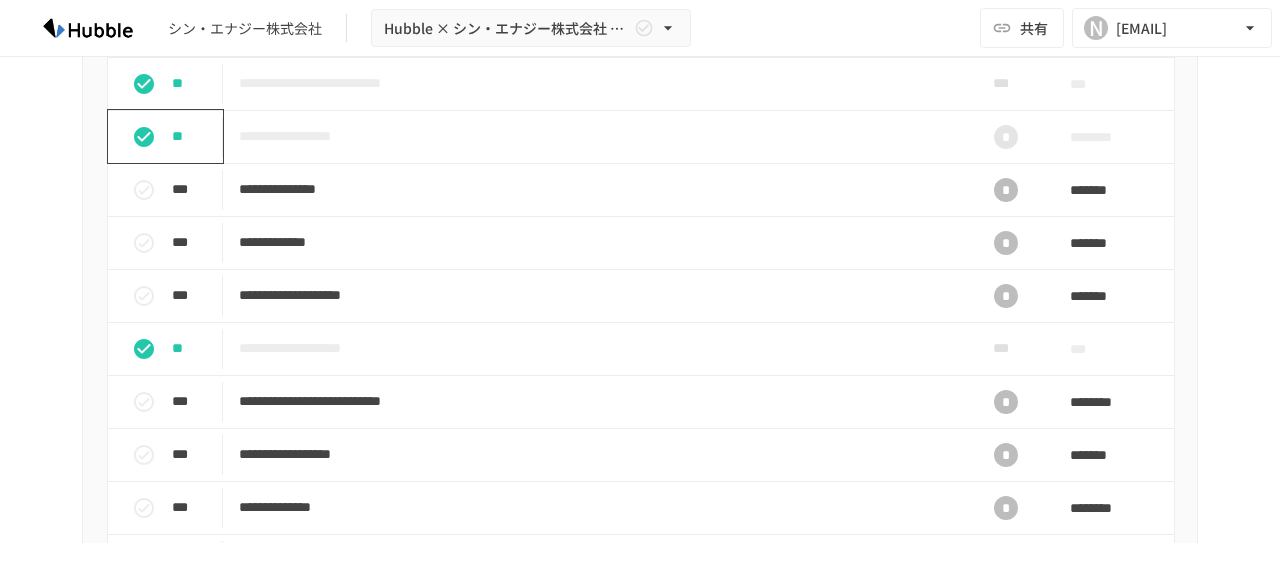 click 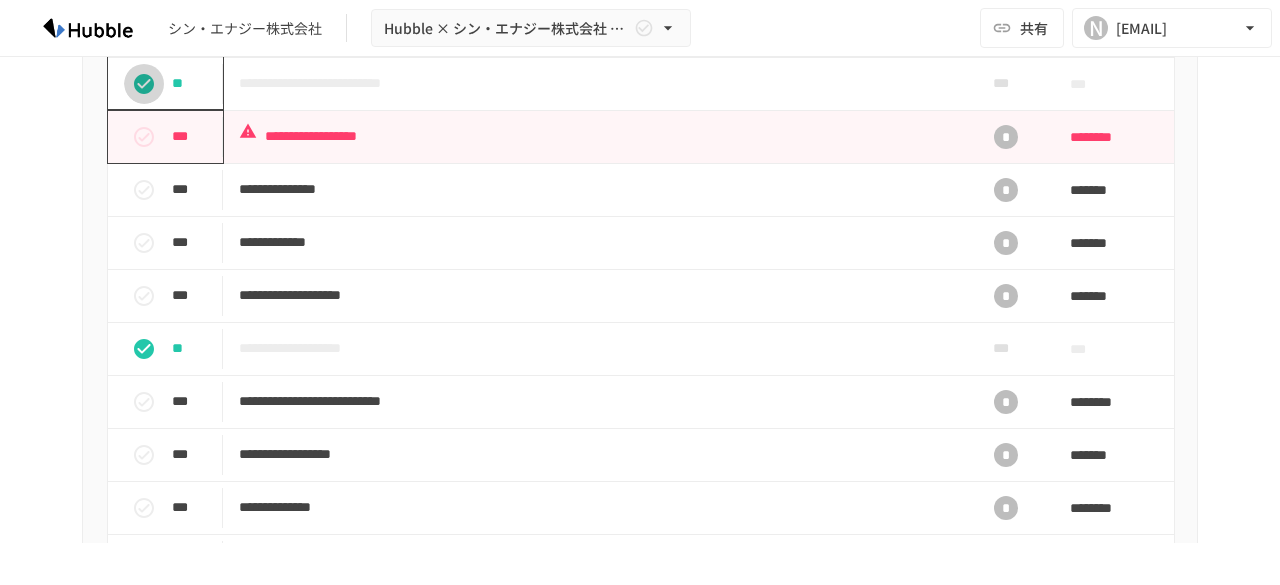 click 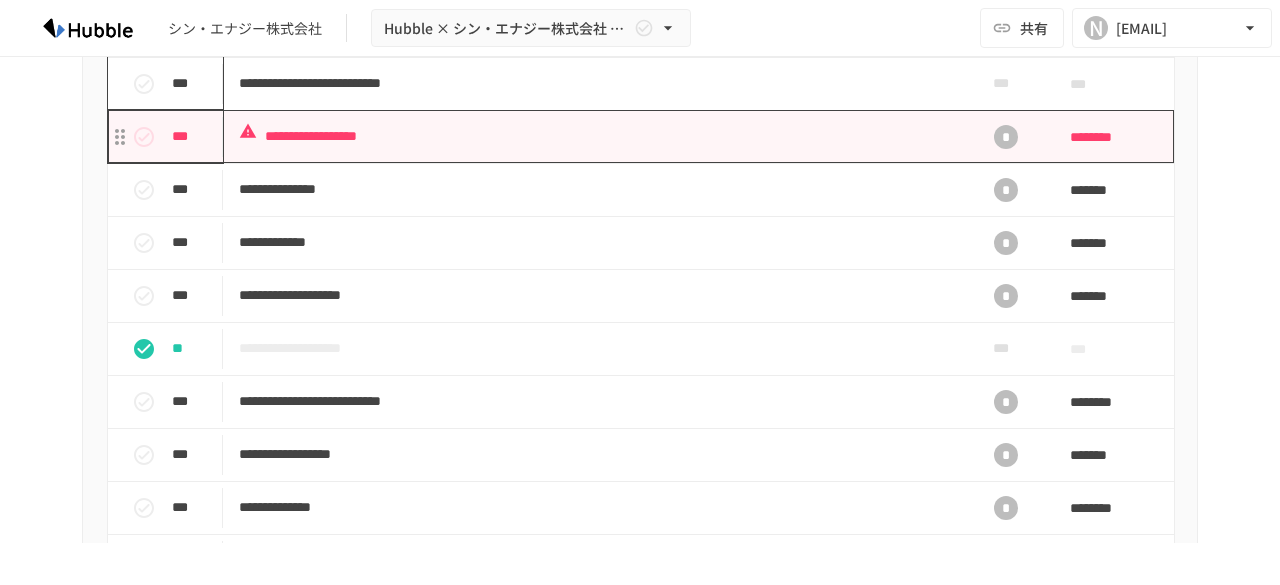 scroll, scrollTop: 1500, scrollLeft: 0, axis: vertical 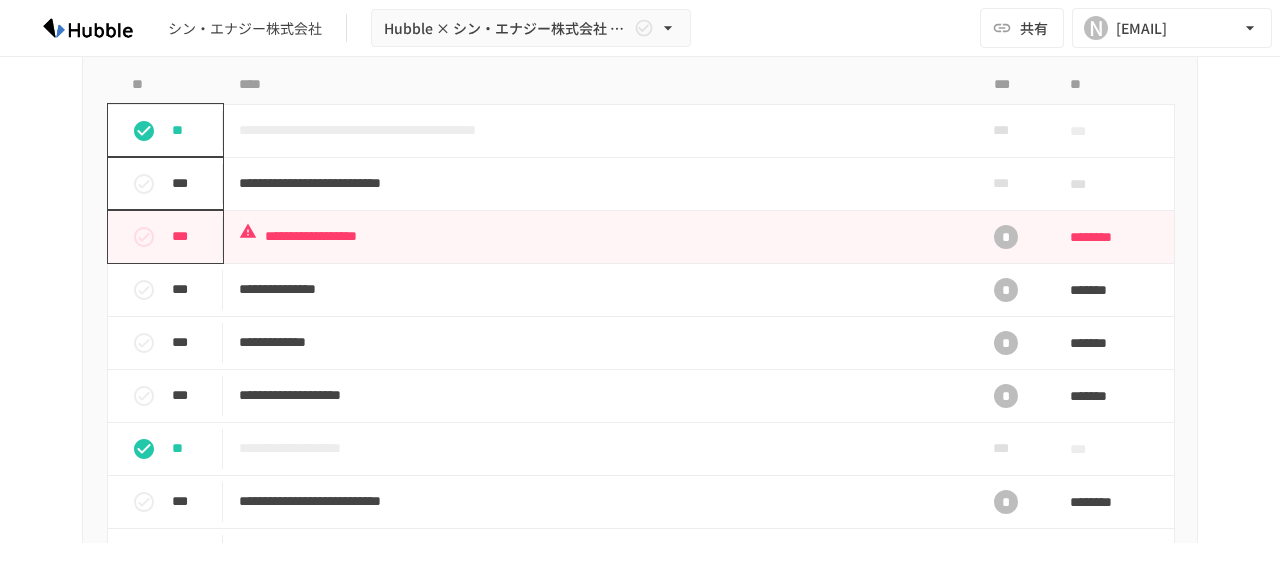 click 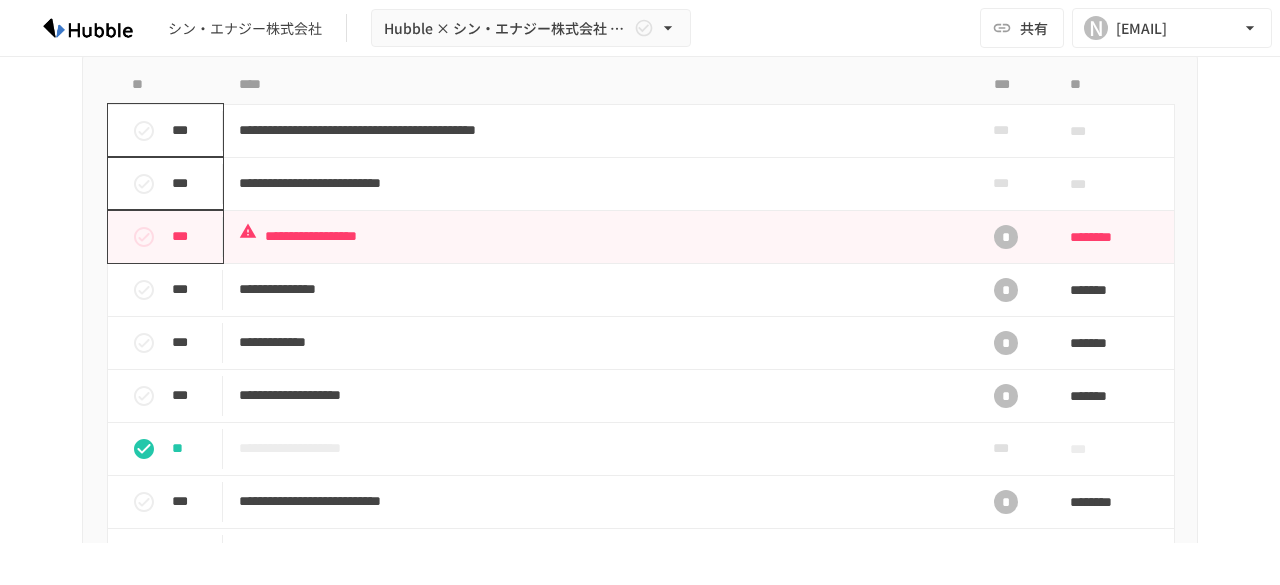 click 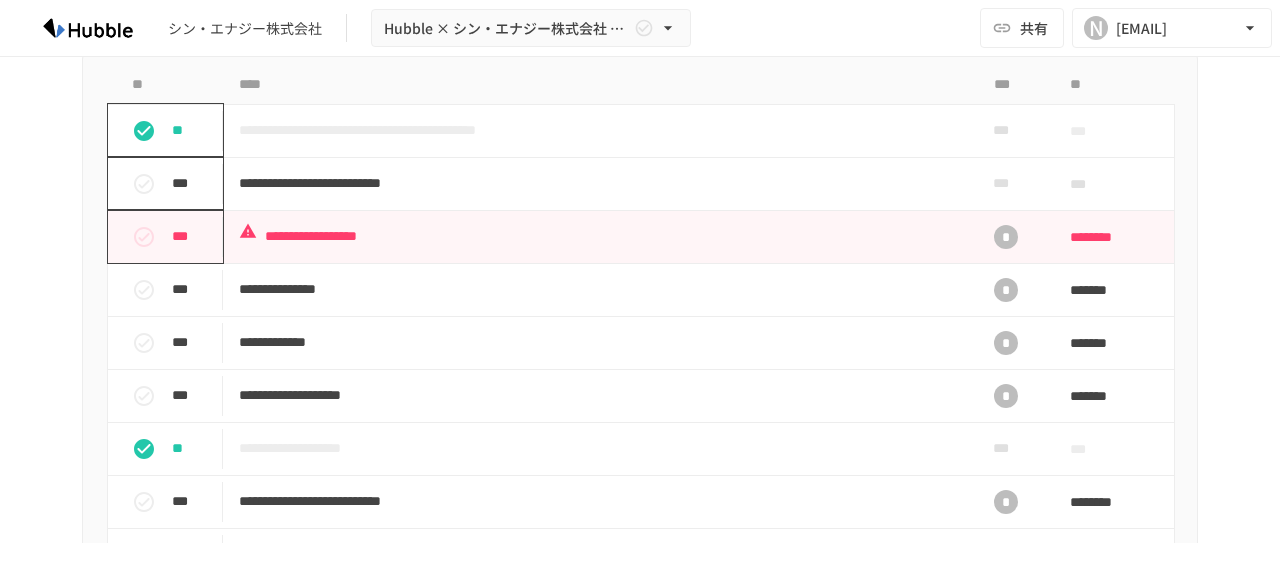 click 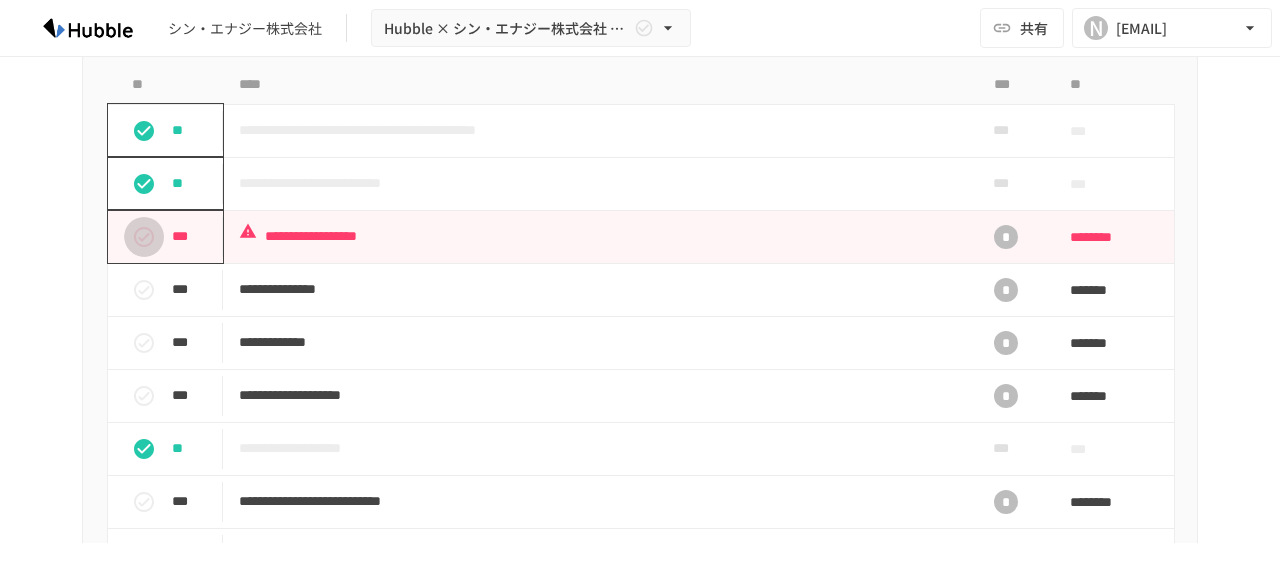 click 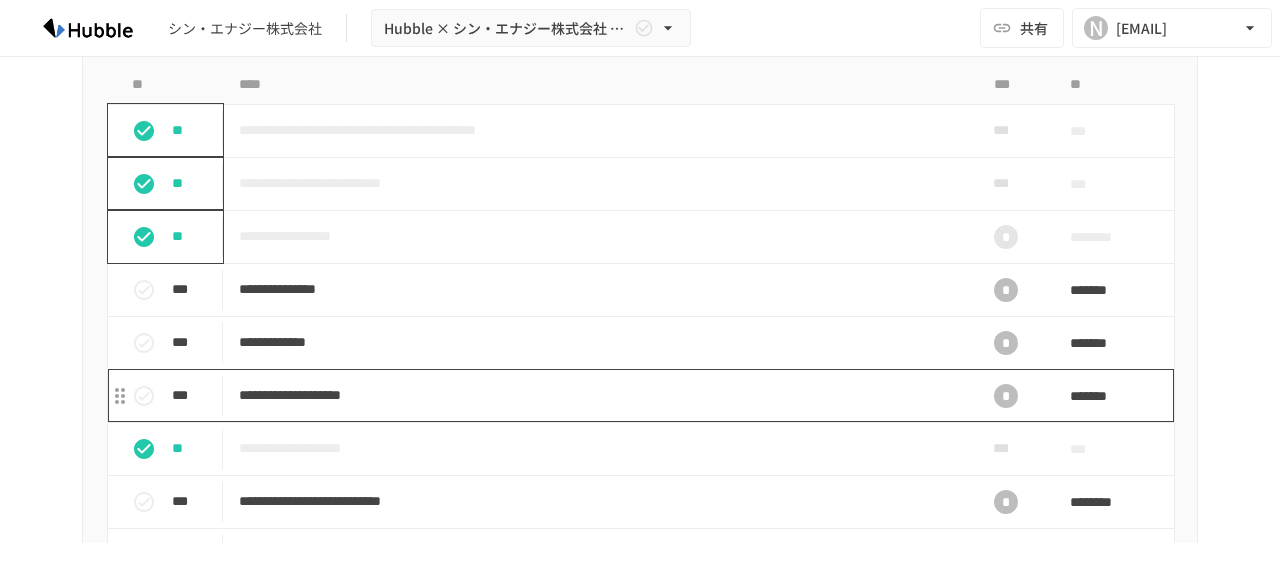 click on "**********" at bounding box center (598, 395) 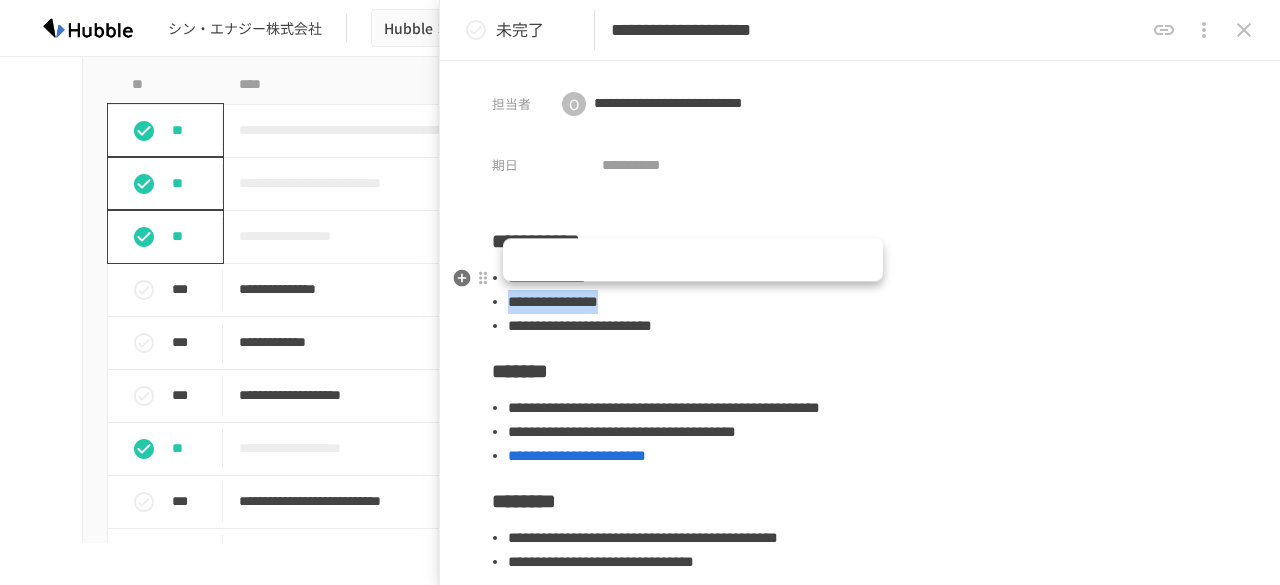 drag, startPoint x: 508, startPoint y: 303, endPoint x: 740, endPoint y: 307, distance: 232.03448 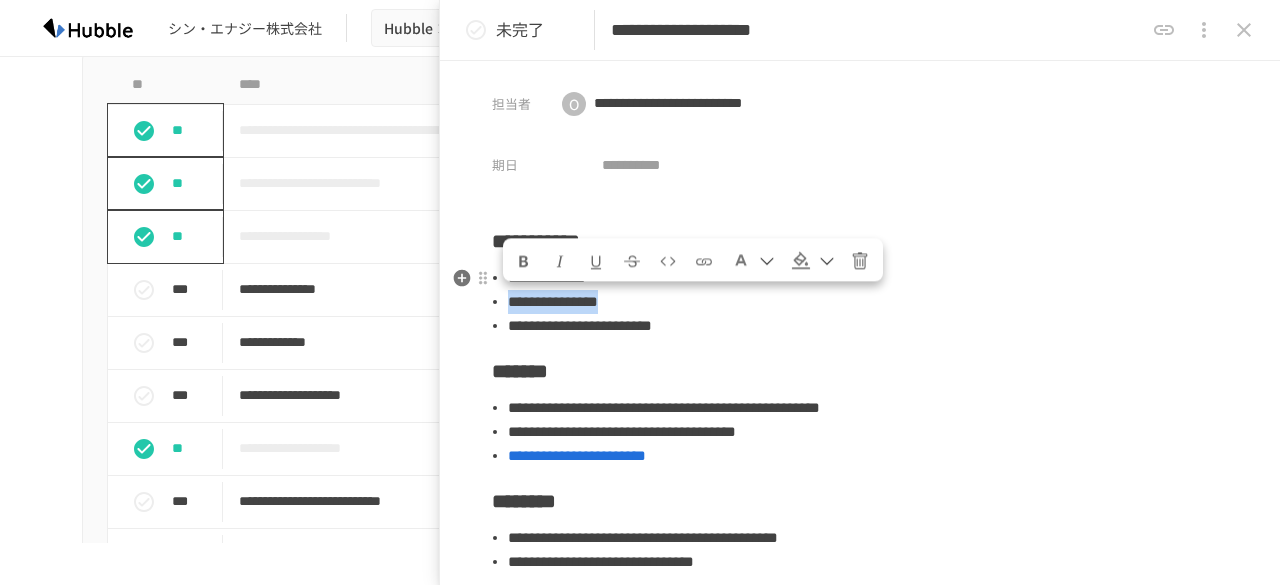 click on "**********" at bounding box center [868, 302] 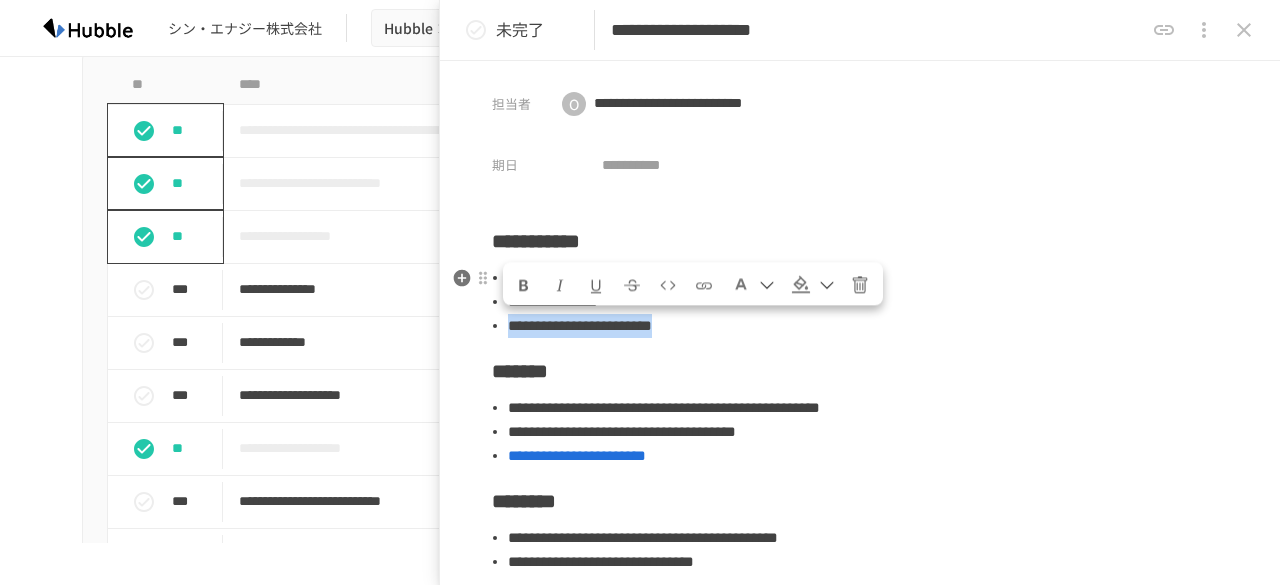 drag, startPoint x: 506, startPoint y: 330, endPoint x: 908, endPoint y: 323, distance: 402.06094 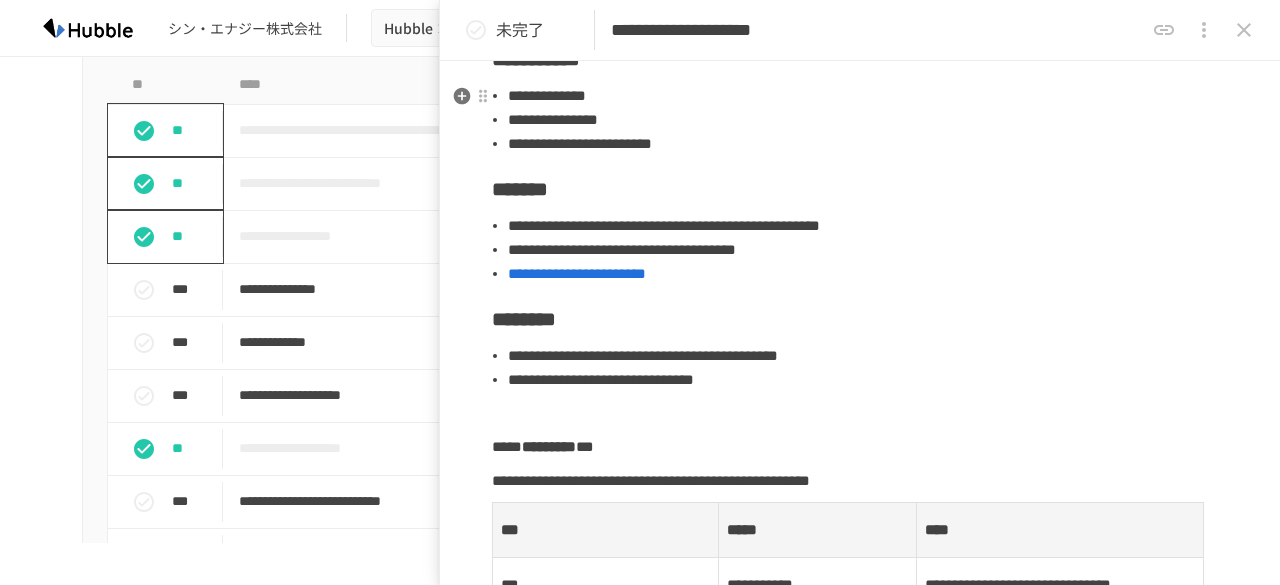 scroll, scrollTop: 200, scrollLeft: 0, axis: vertical 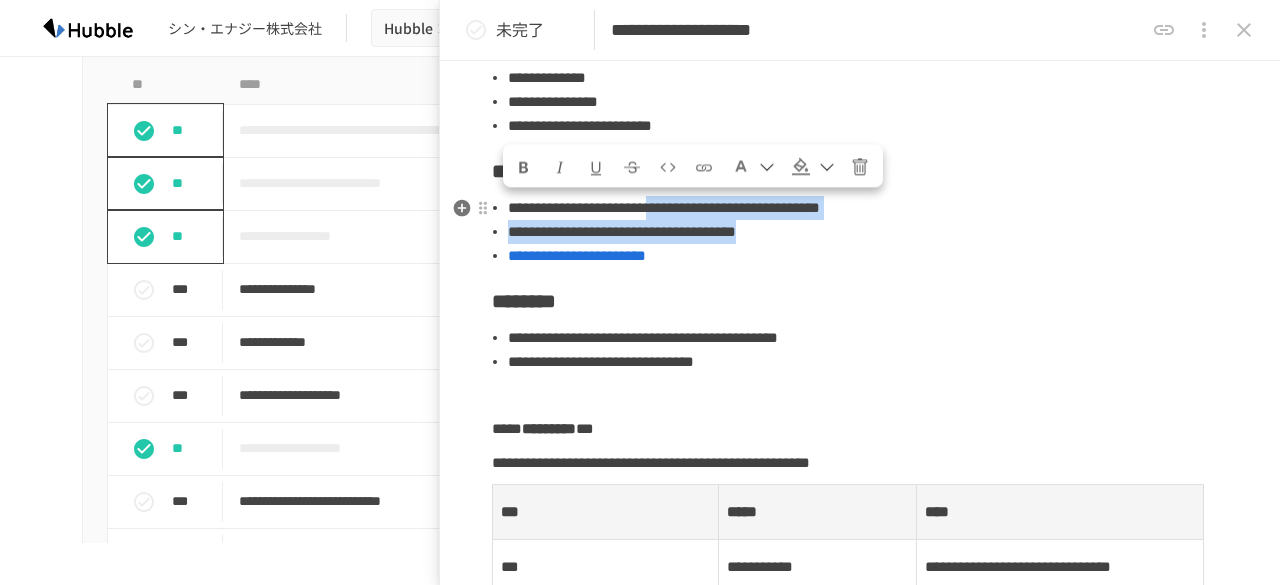 drag, startPoint x: 857, startPoint y: 210, endPoint x: 1167, endPoint y: 255, distance: 313.2491 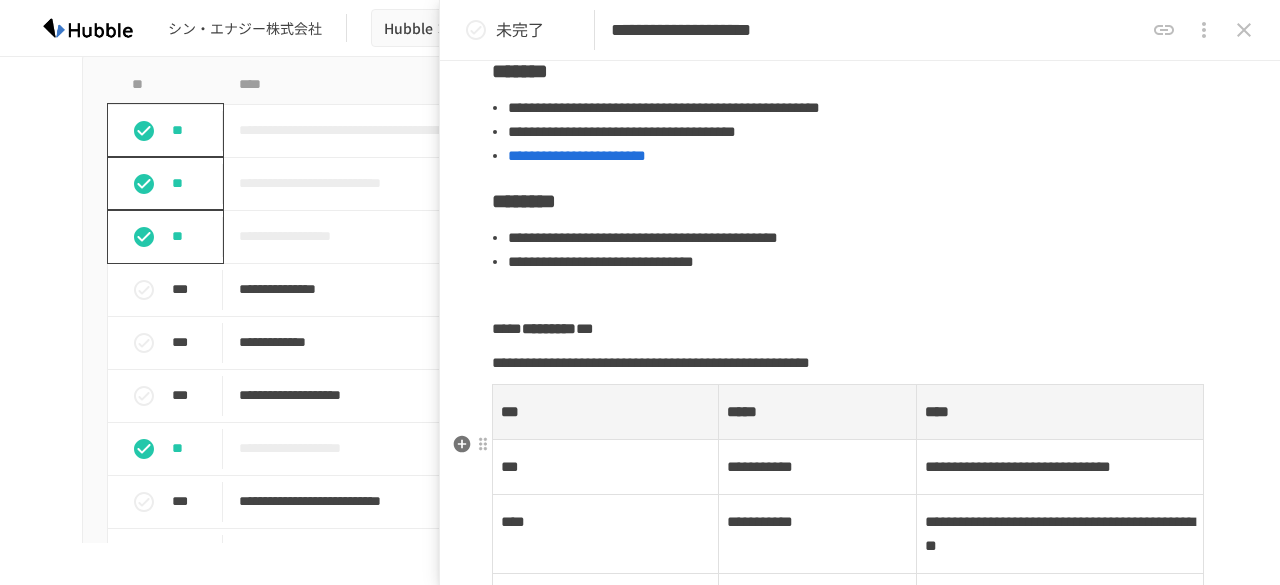 scroll, scrollTop: 400, scrollLeft: 0, axis: vertical 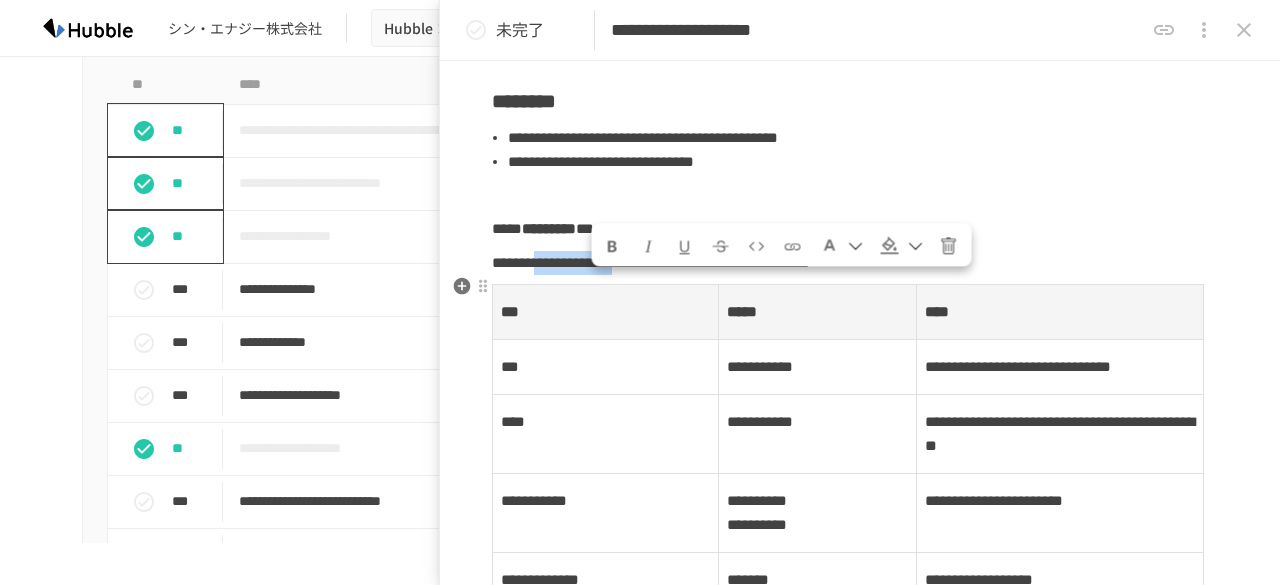 drag, startPoint x: 592, startPoint y: 295, endPoint x: 787, endPoint y: 299, distance: 195.04102 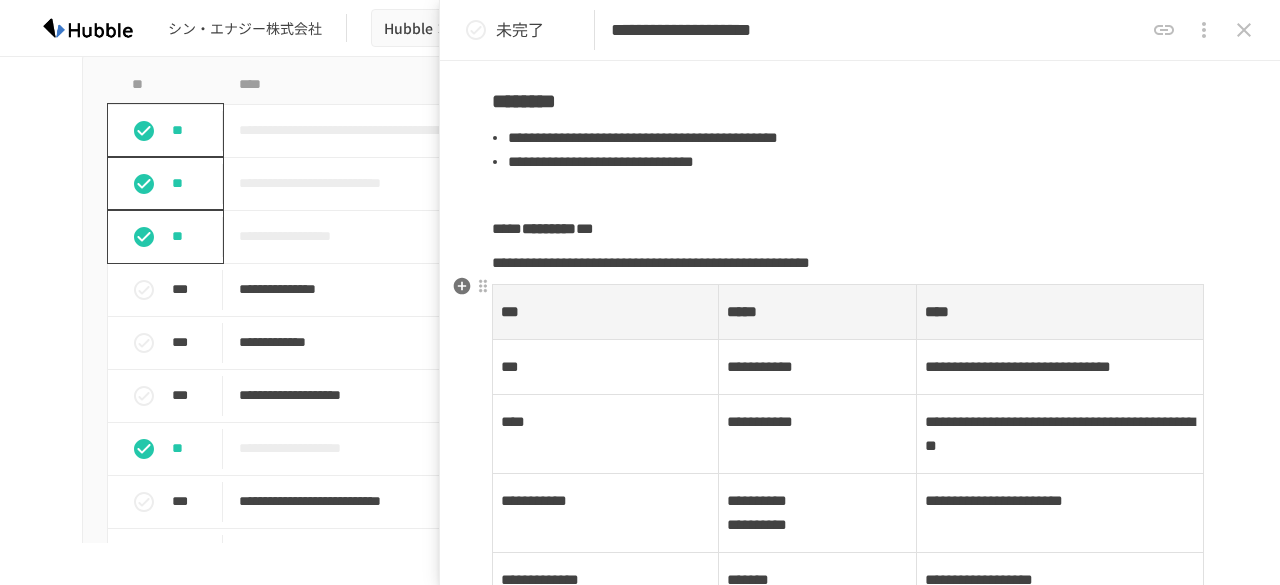 click on "**********" at bounding box center [651, 262] 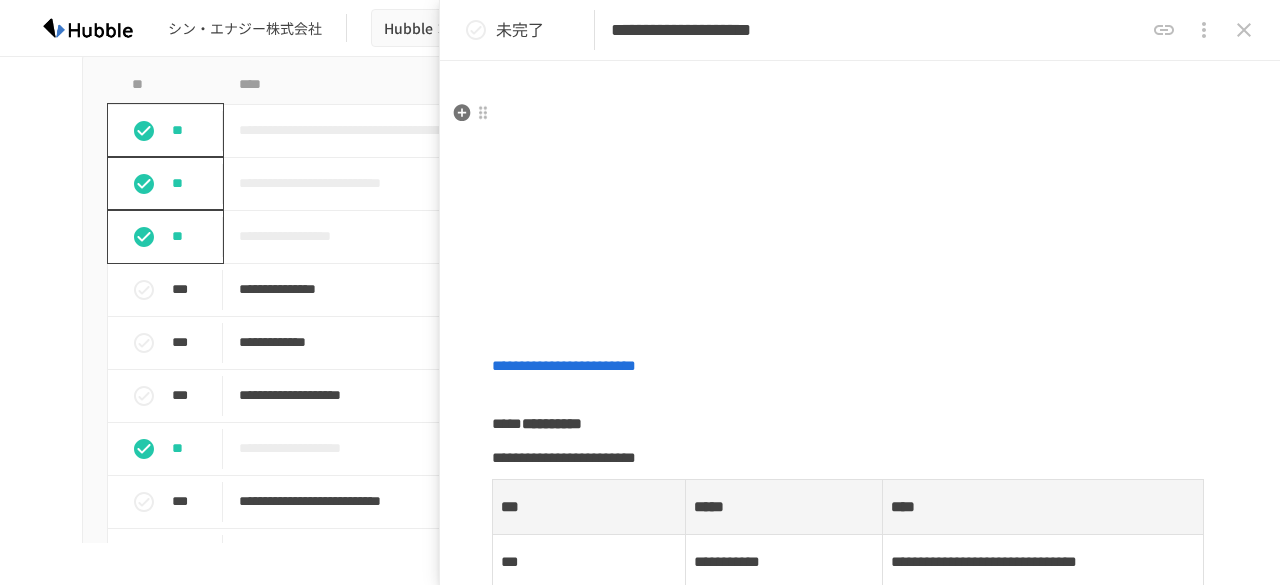 scroll, scrollTop: 1368, scrollLeft: 0, axis: vertical 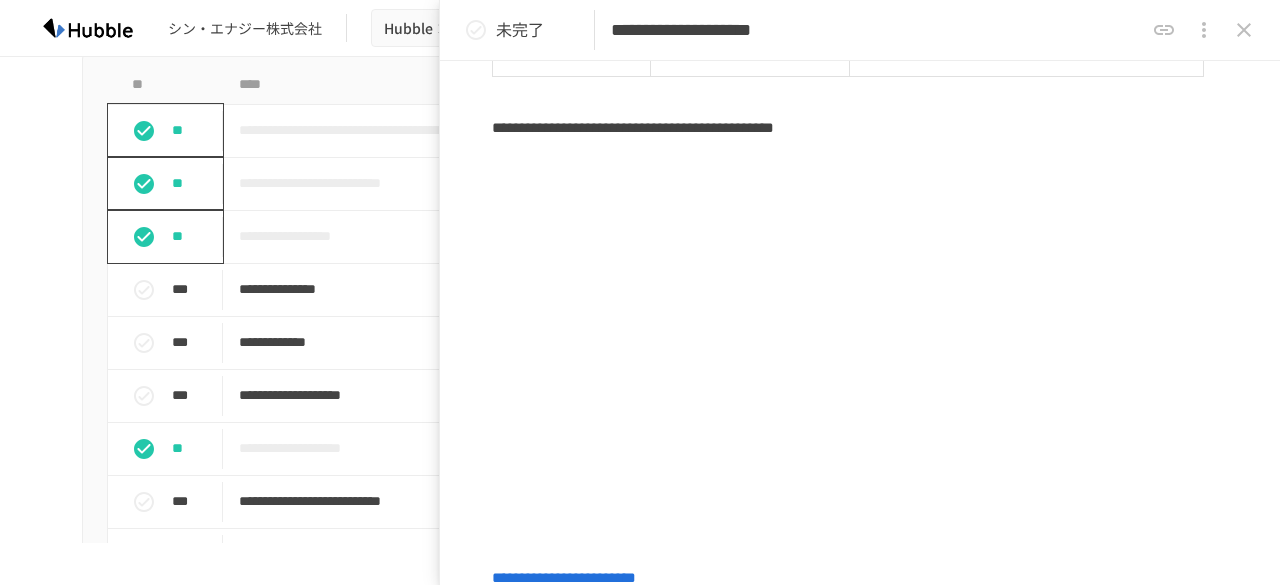 click on "**********" at bounding box center (640, 639) 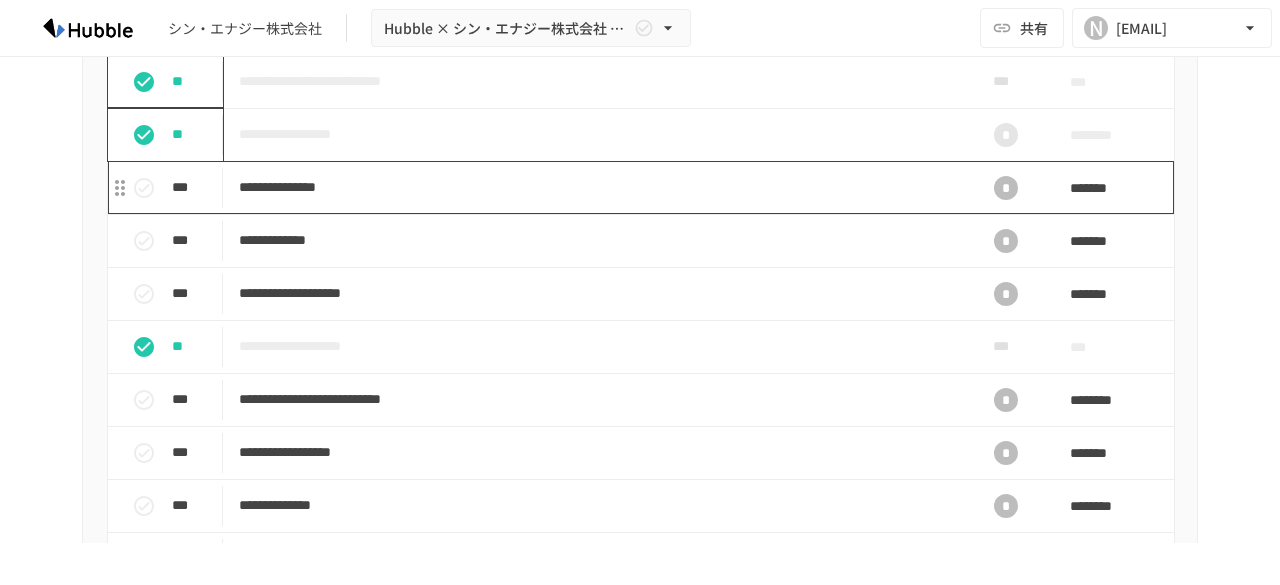 scroll, scrollTop: 1700, scrollLeft: 0, axis: vertical 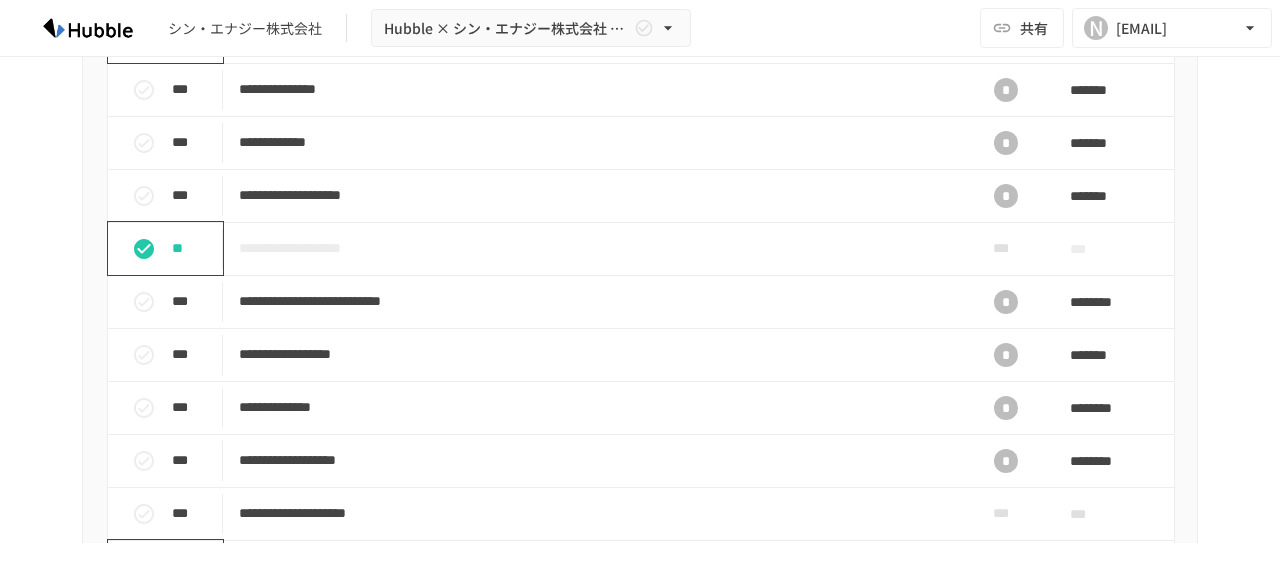 click 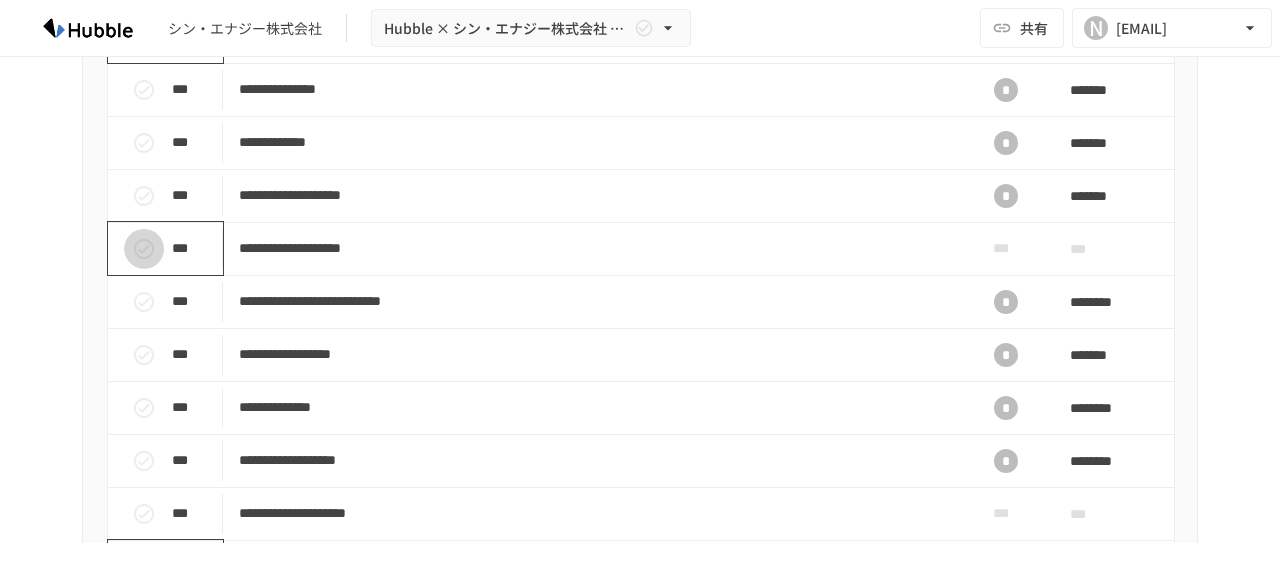 click 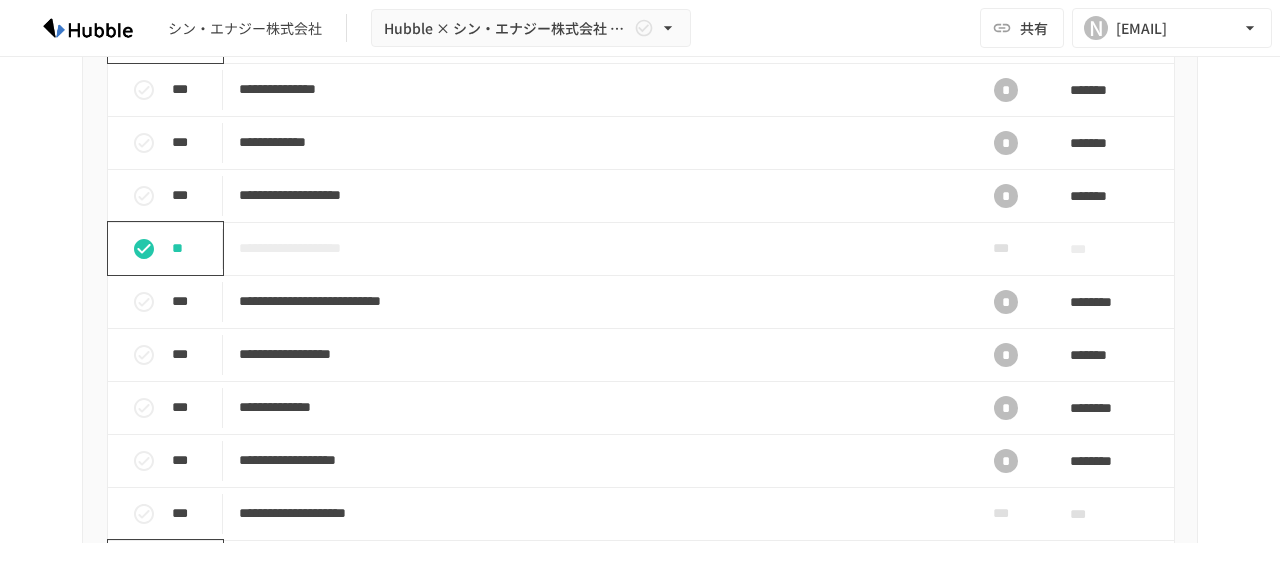 click 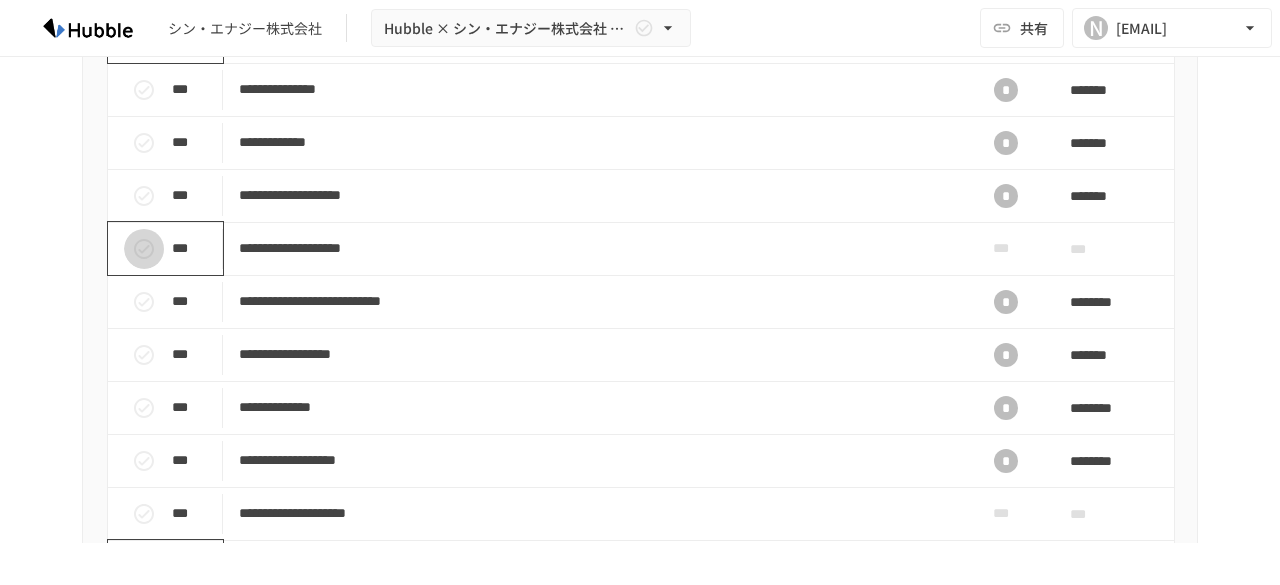 click 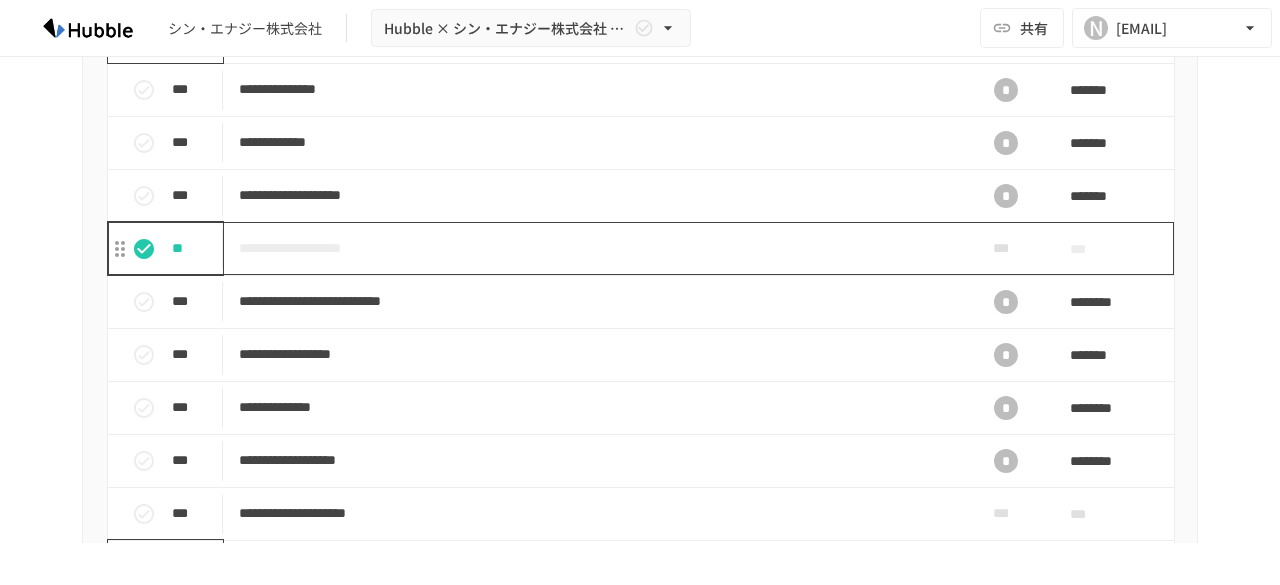 click on "**********" at bounding box center [598, 248] 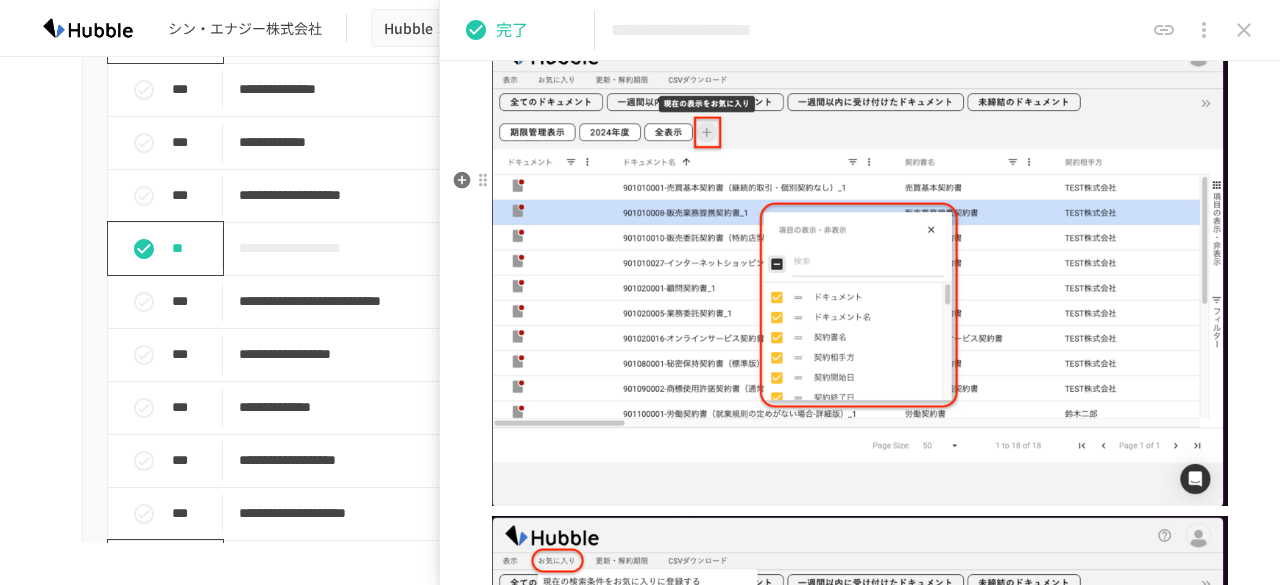 scroll, scrollTop: 1100, scrollLeft: 0, axis: vertical 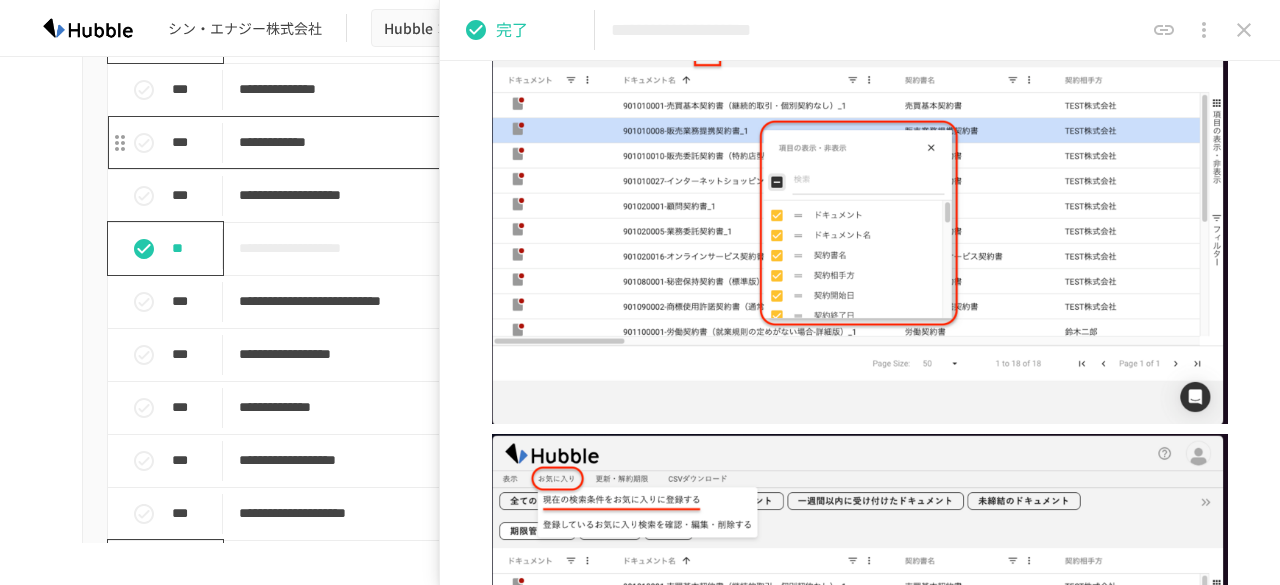 click on "**********" at bounding box center [598, 142] 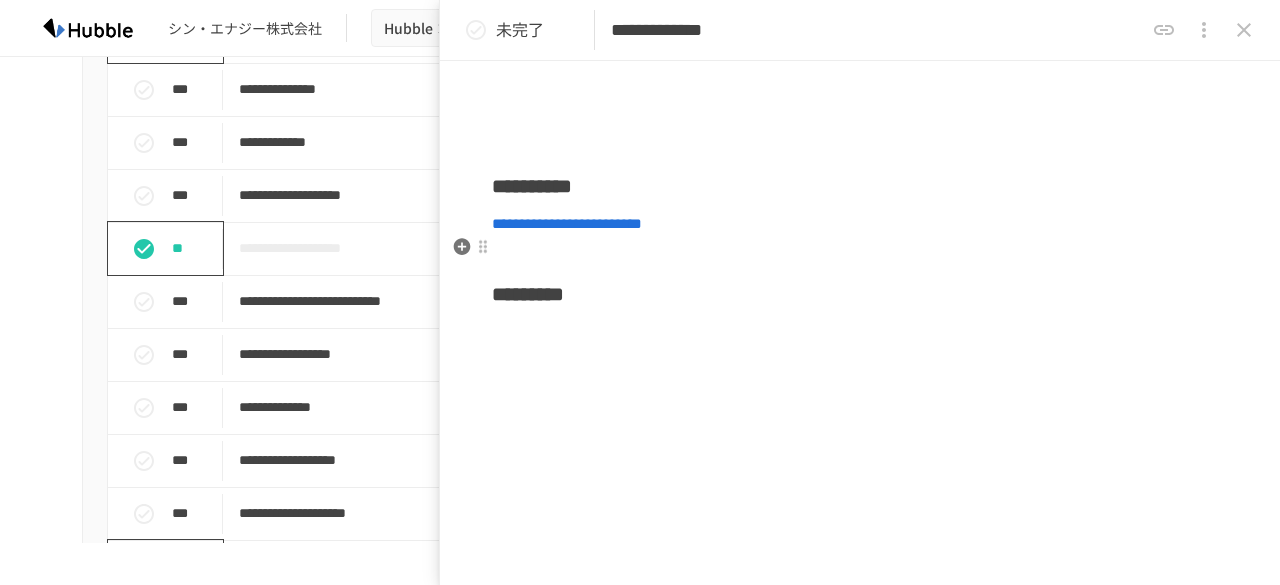 scroll, scrollTop: 800, scrollLeft: 0, axis: vertical 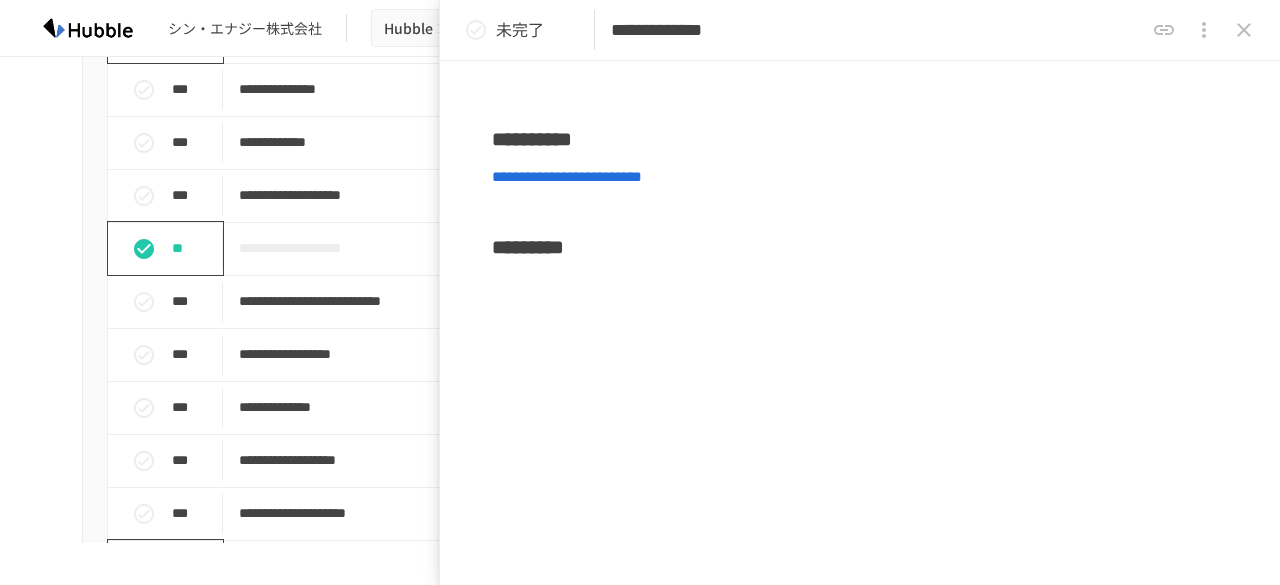 click on "**********" at bounding box center (641, 415) 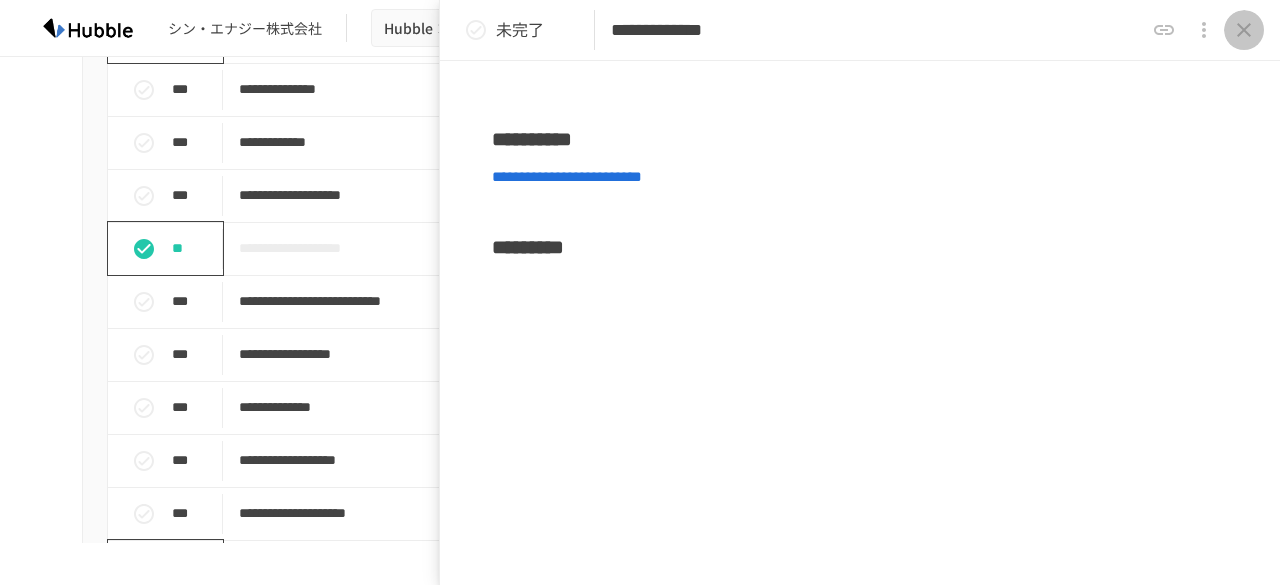 click 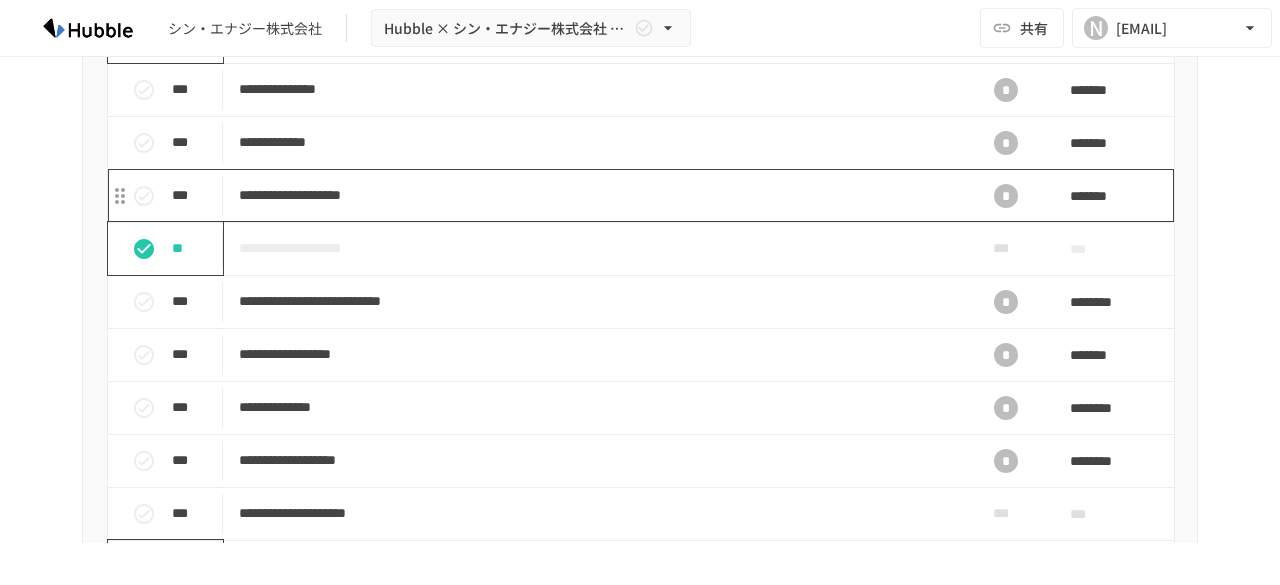 click on "**********" at bounding box center [598, 195] 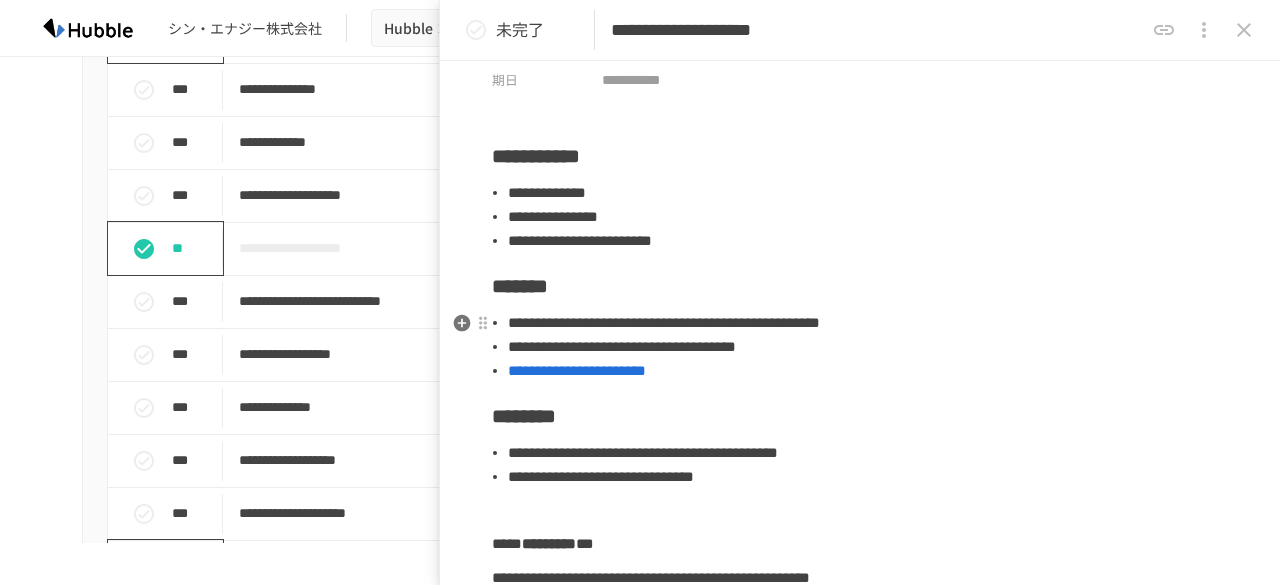 scroll, scrollTop: 200, scrollLeft: 0, axis: vertical 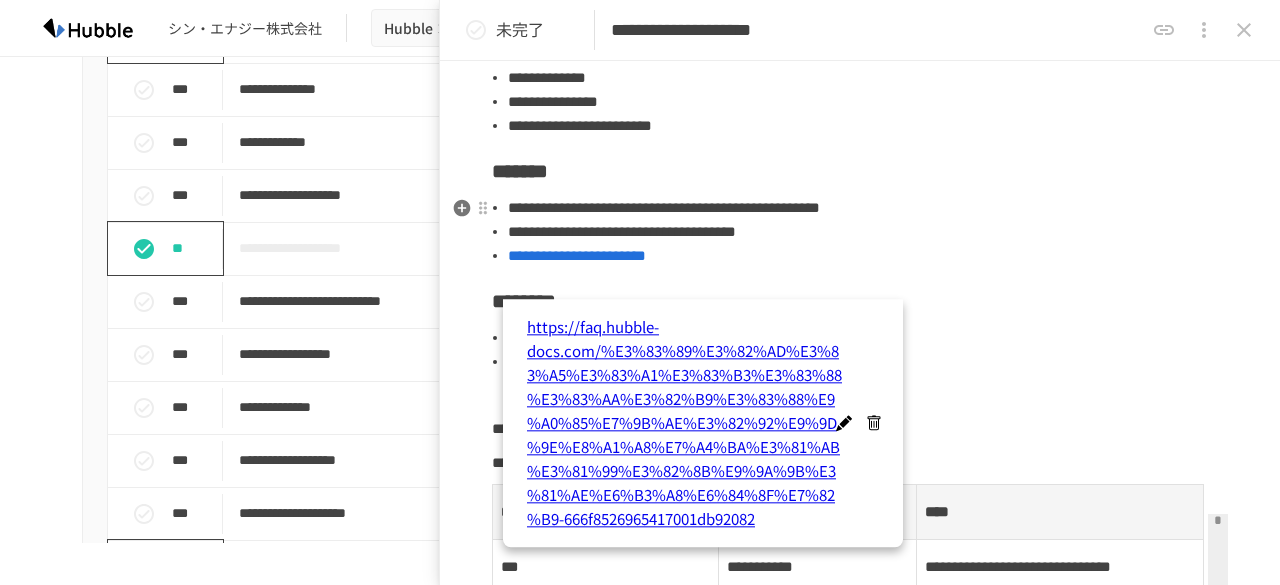 click on "**********" at bounding box center [868, 256] 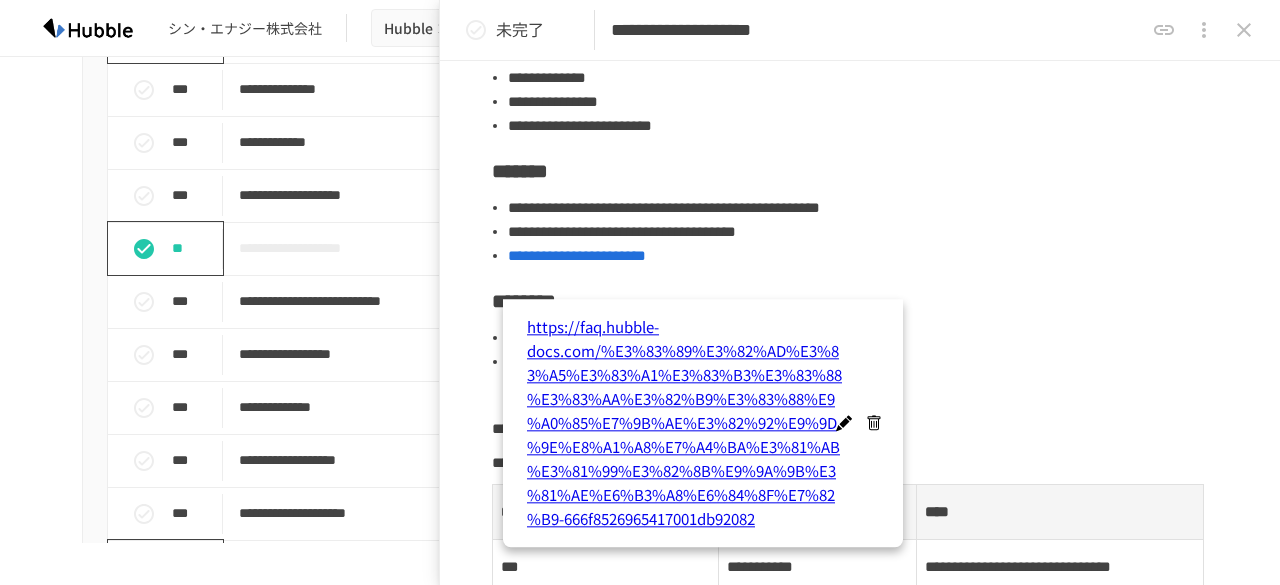 click at bounding box center (1244, 30) 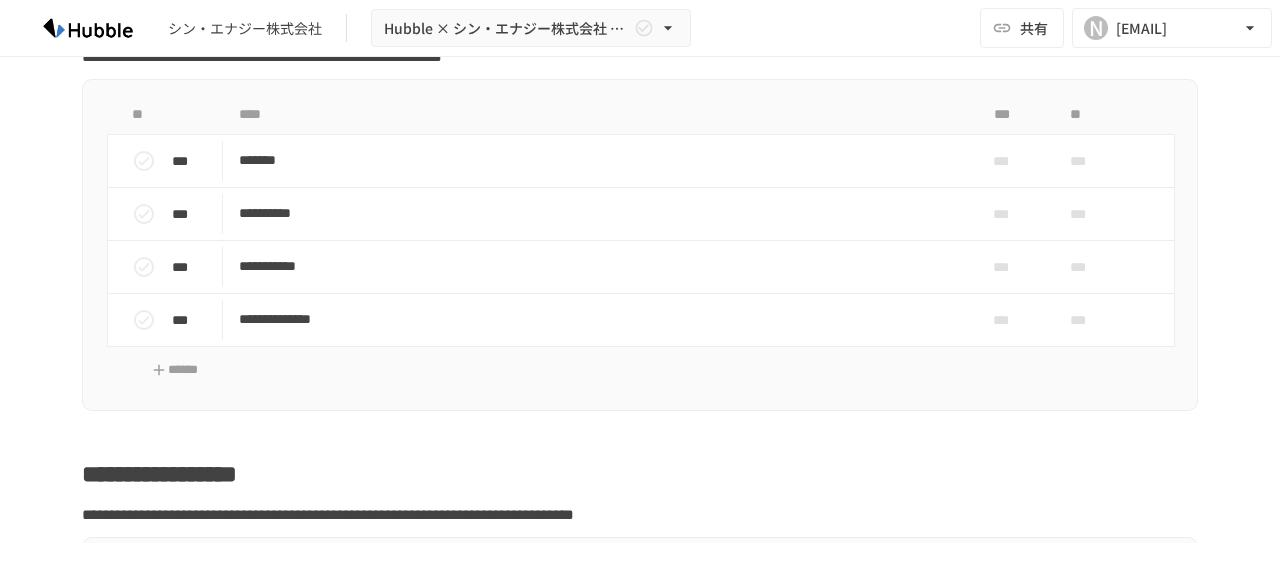 scroll, scrollTop: 2700, scrollLeft: 0, axis: vertical 